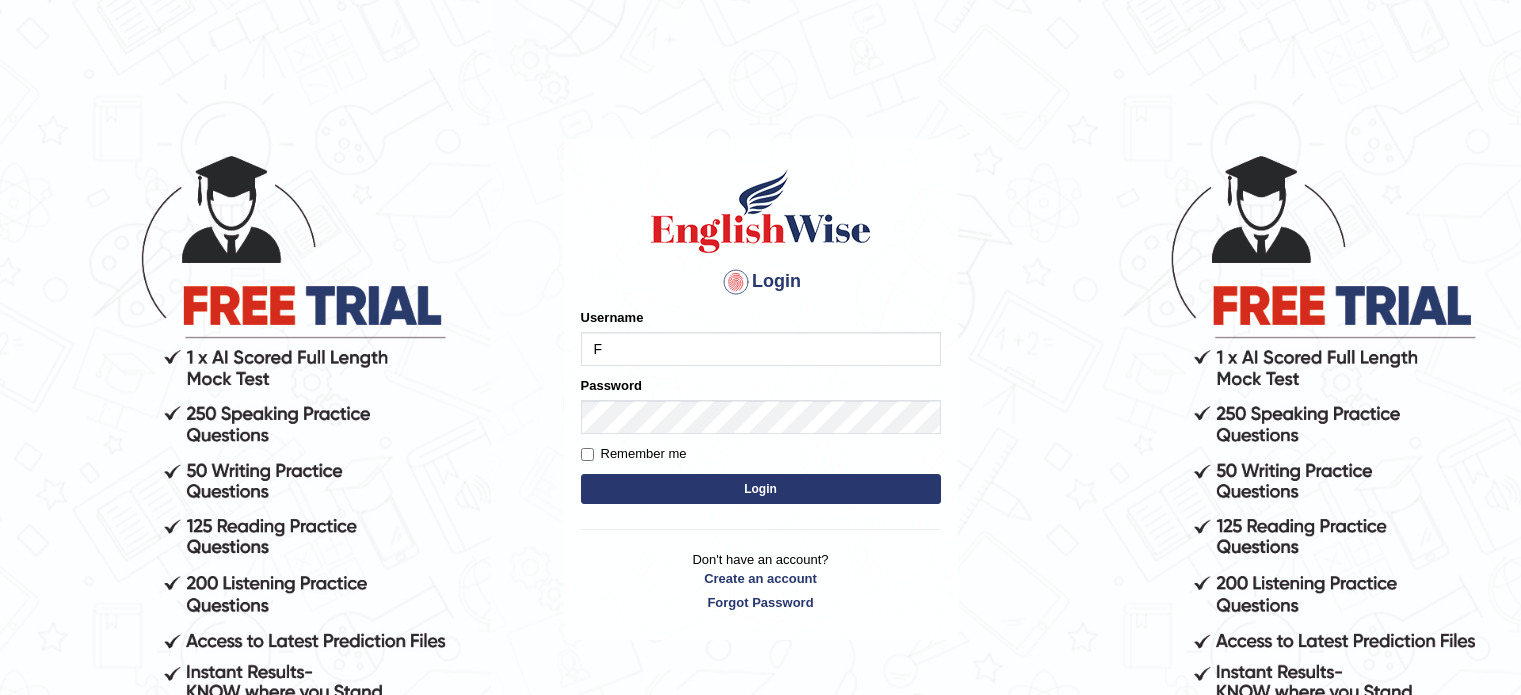 scroll, scrollTop: 0, scrollLeft: 0, axis: both 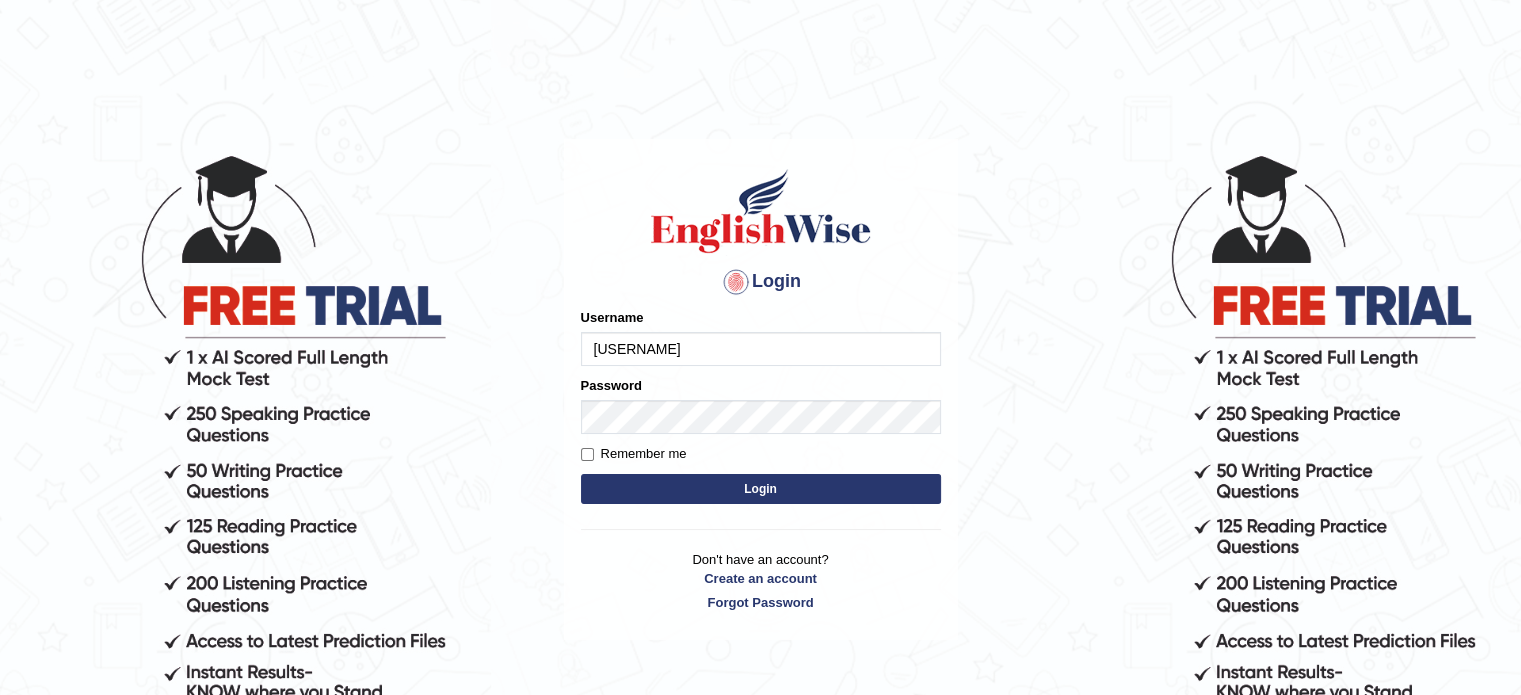 type on "[USERNAME]" 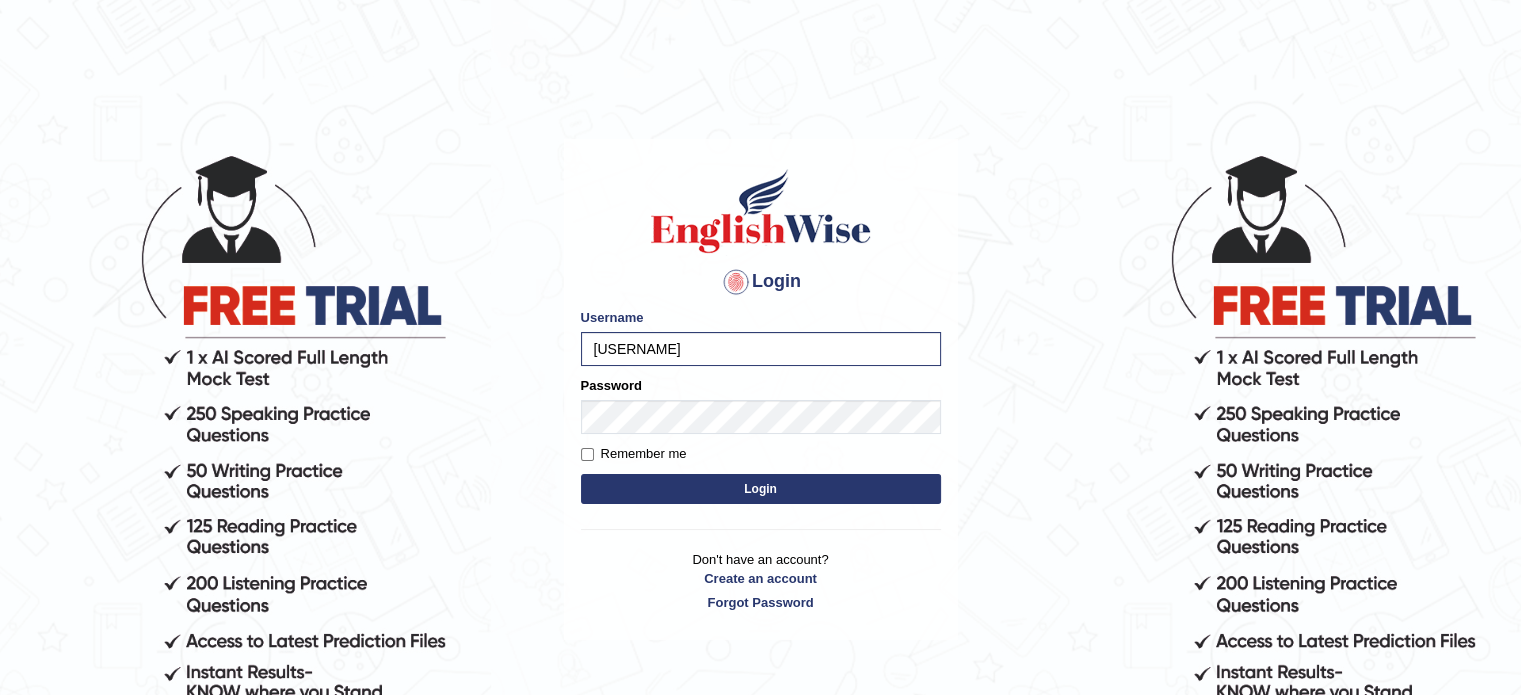 click on "Please fix the following errors:
Username
[USERNAME]
Password
Remember me
Login" at bounding box center (761, 408) 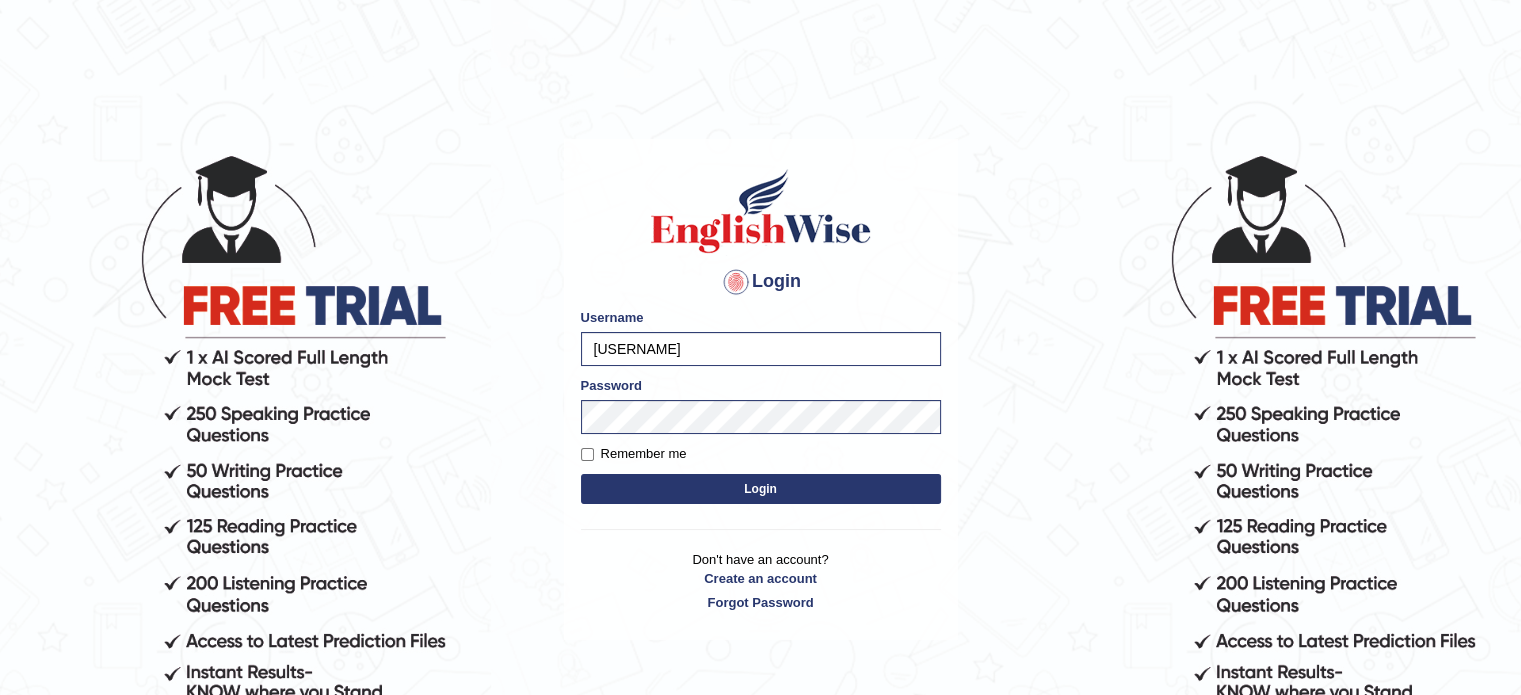 click on "Login" at bounding box center (761, 489) 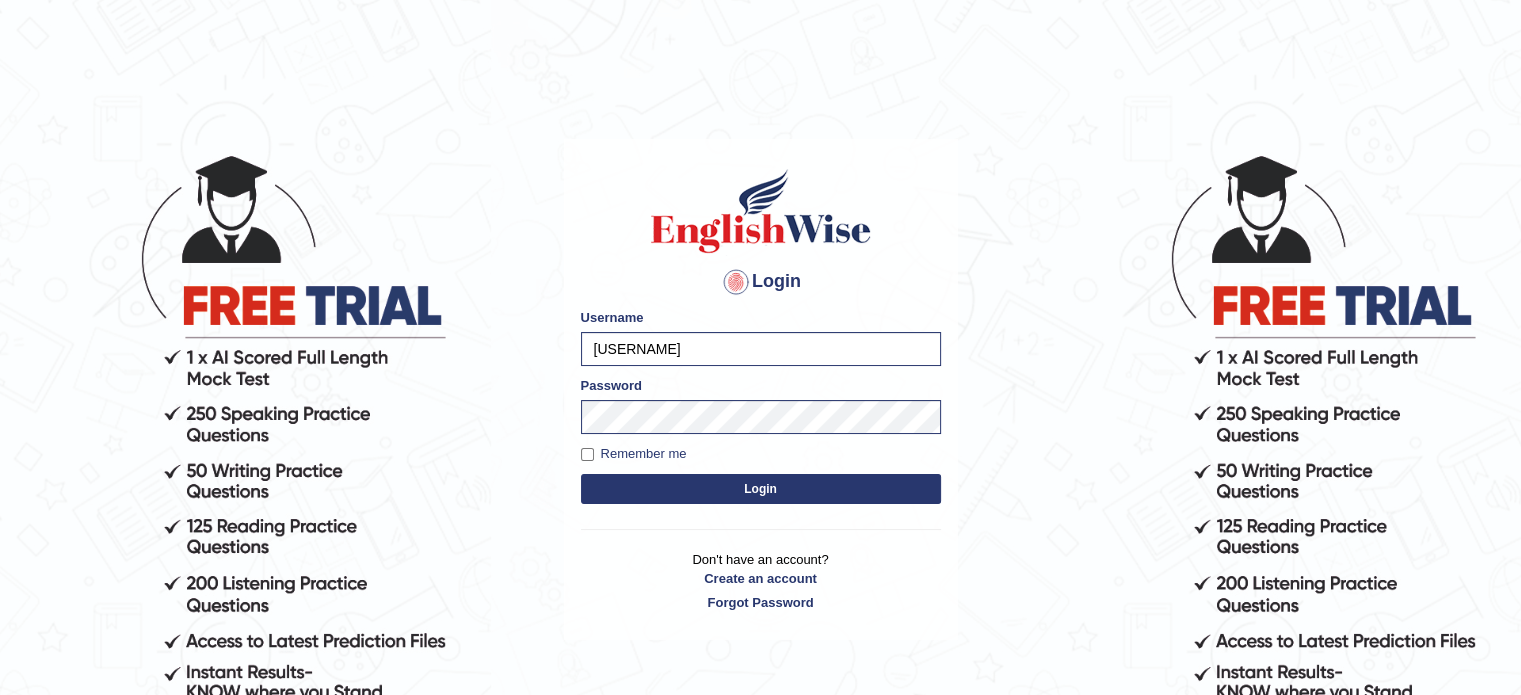 click on "Login" at bounding box center (761, 489) 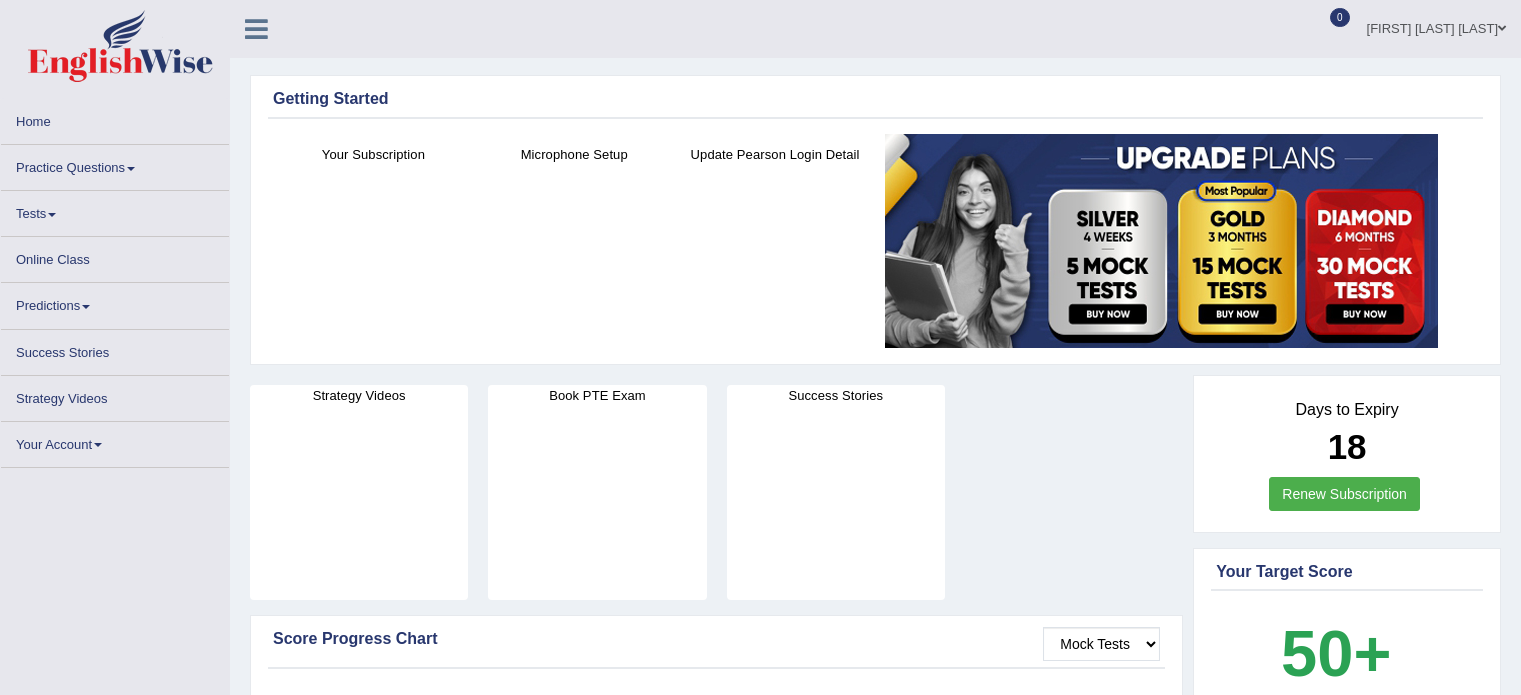 scroll, scrollTop: 0, scrollLeft: 0, axis: both 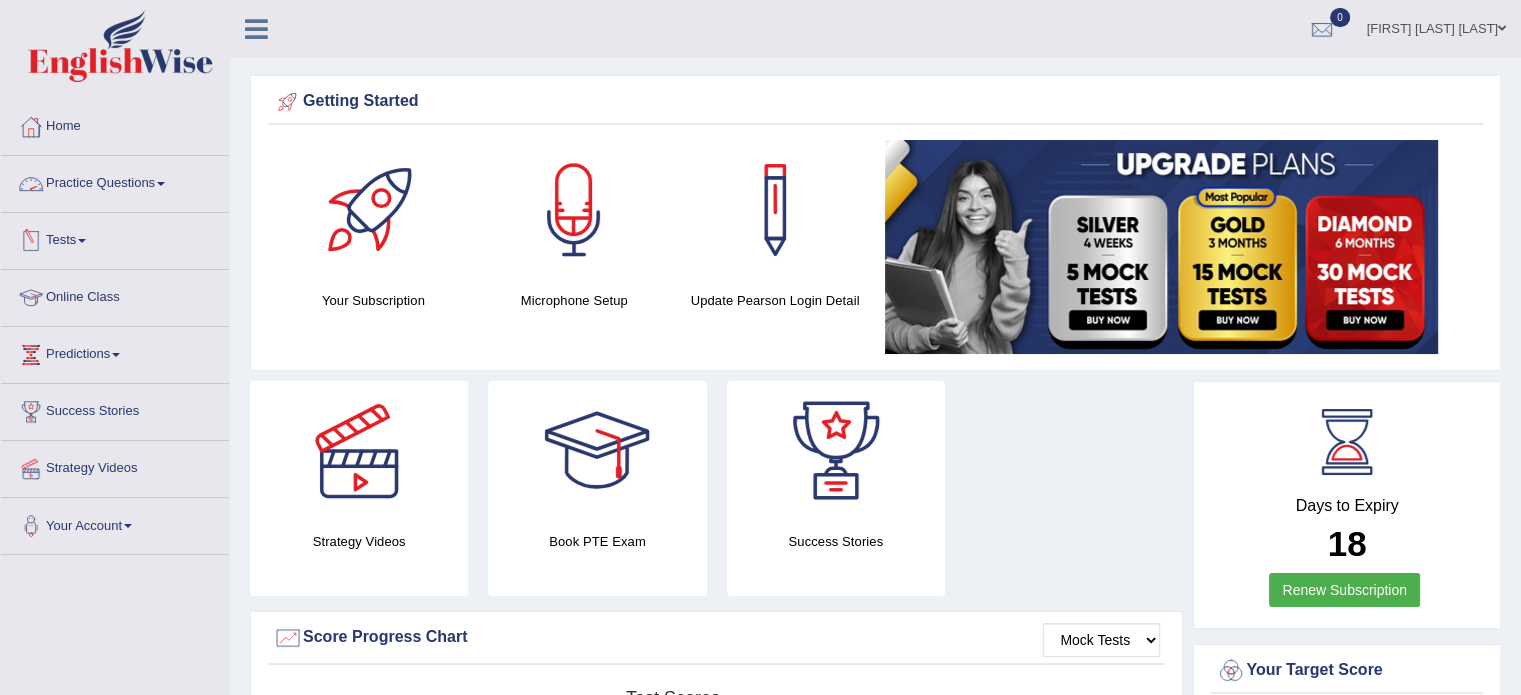 click on "Practice Questions" at bounding box center (115, 181) 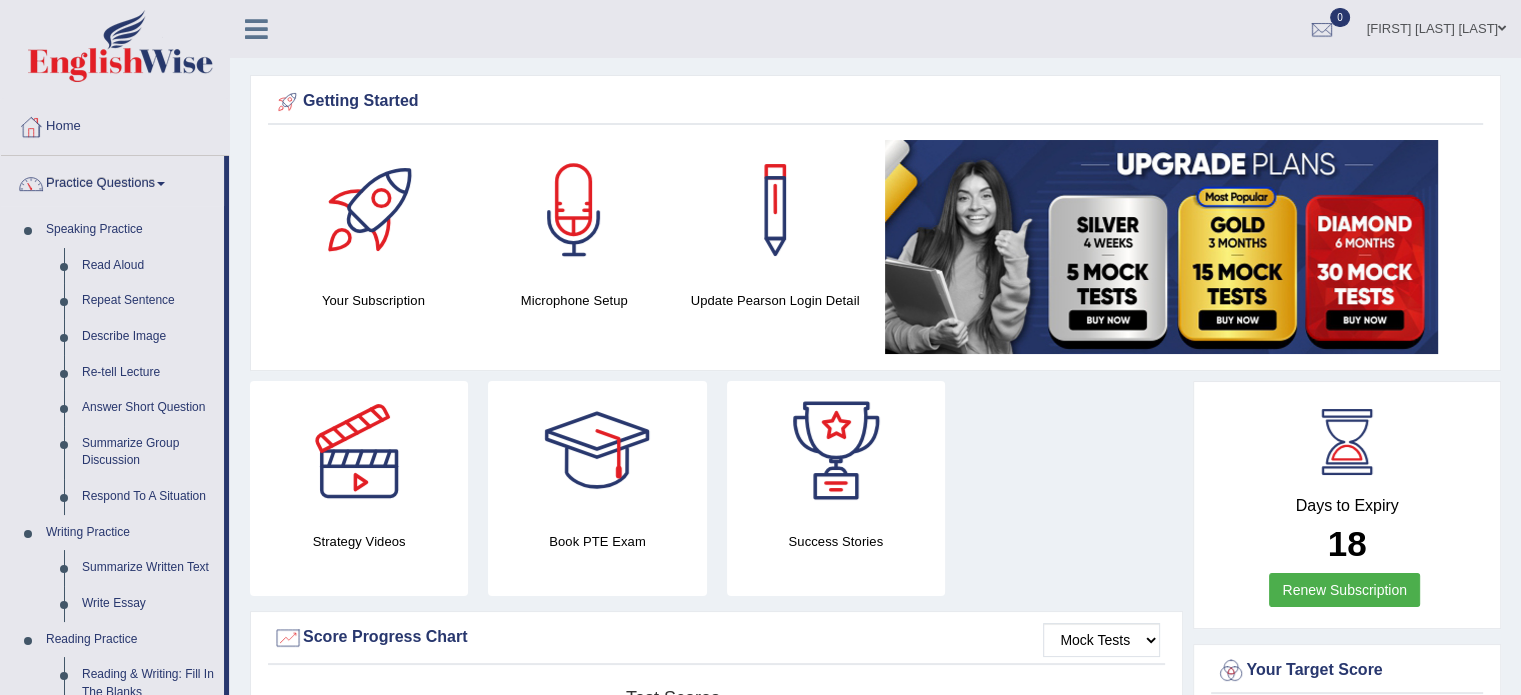 click on "Practice Questions" at bounding box center [112, 181] 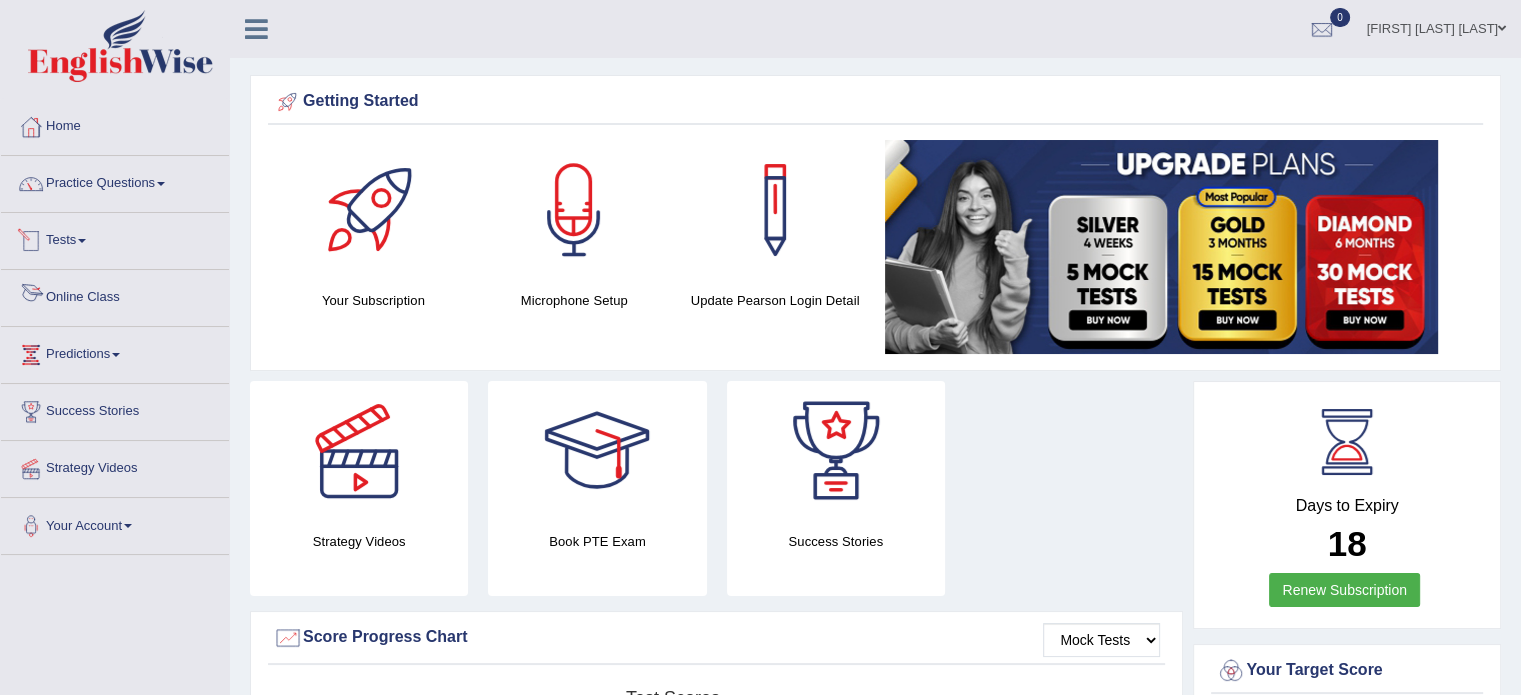click on "Online Class" at bounding box center [115, 295] 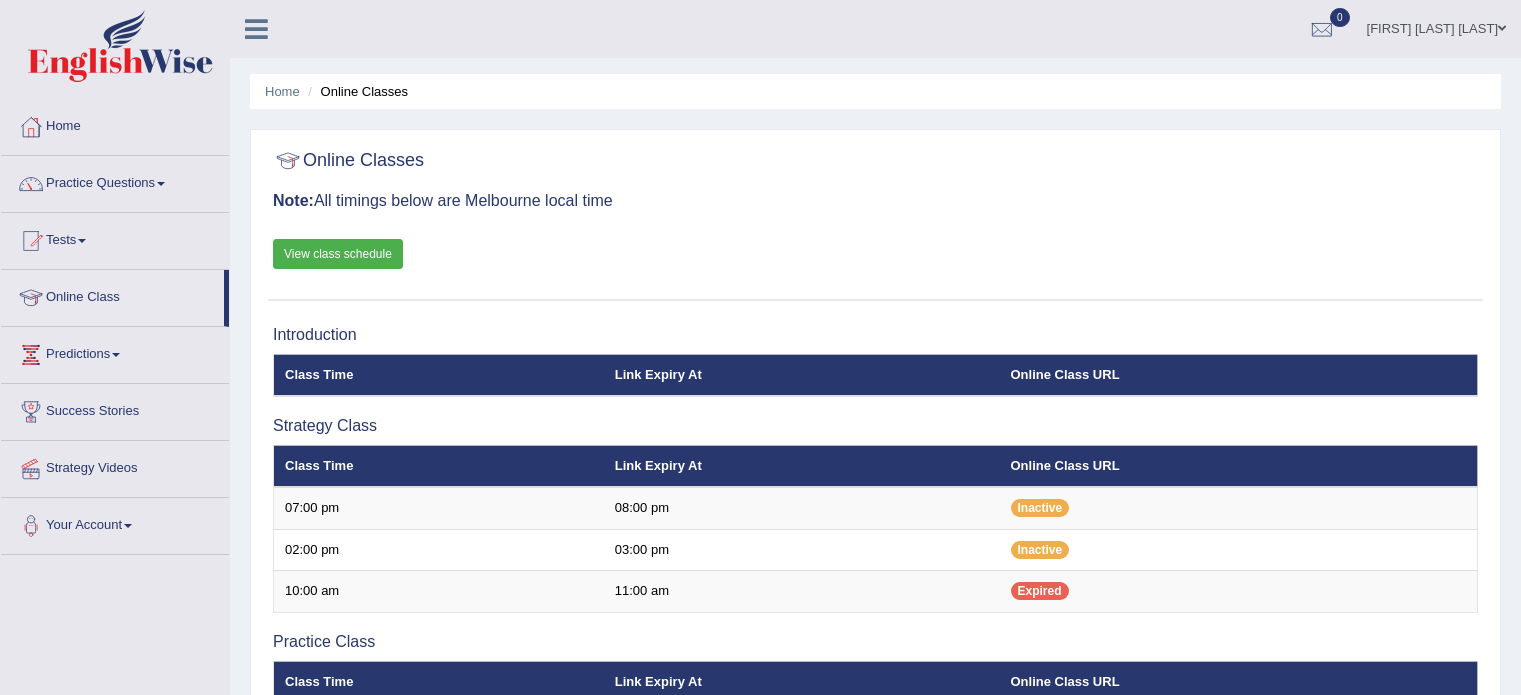 scroll, scrollTop: 0, scrollLeft: 0, axis: both 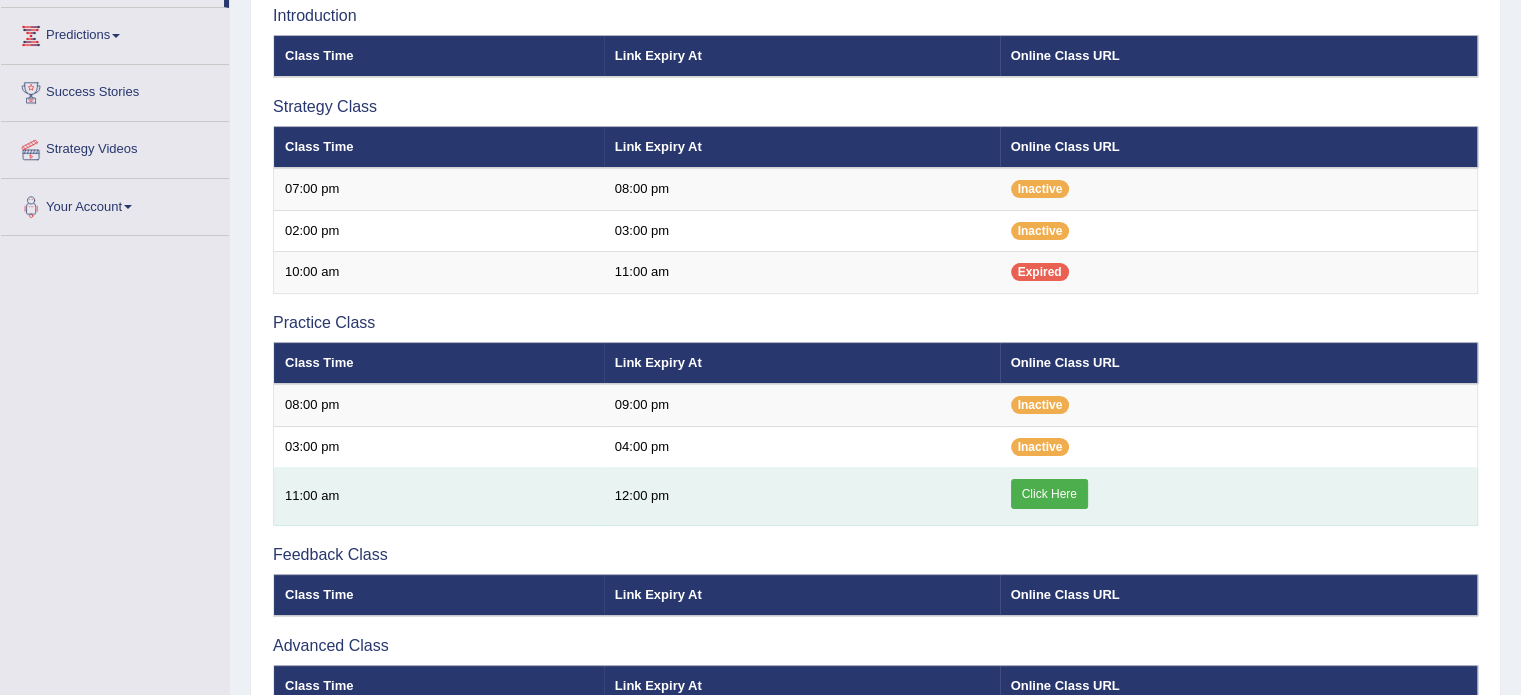 click on "Click Here" at bounding box center (1049, 494) 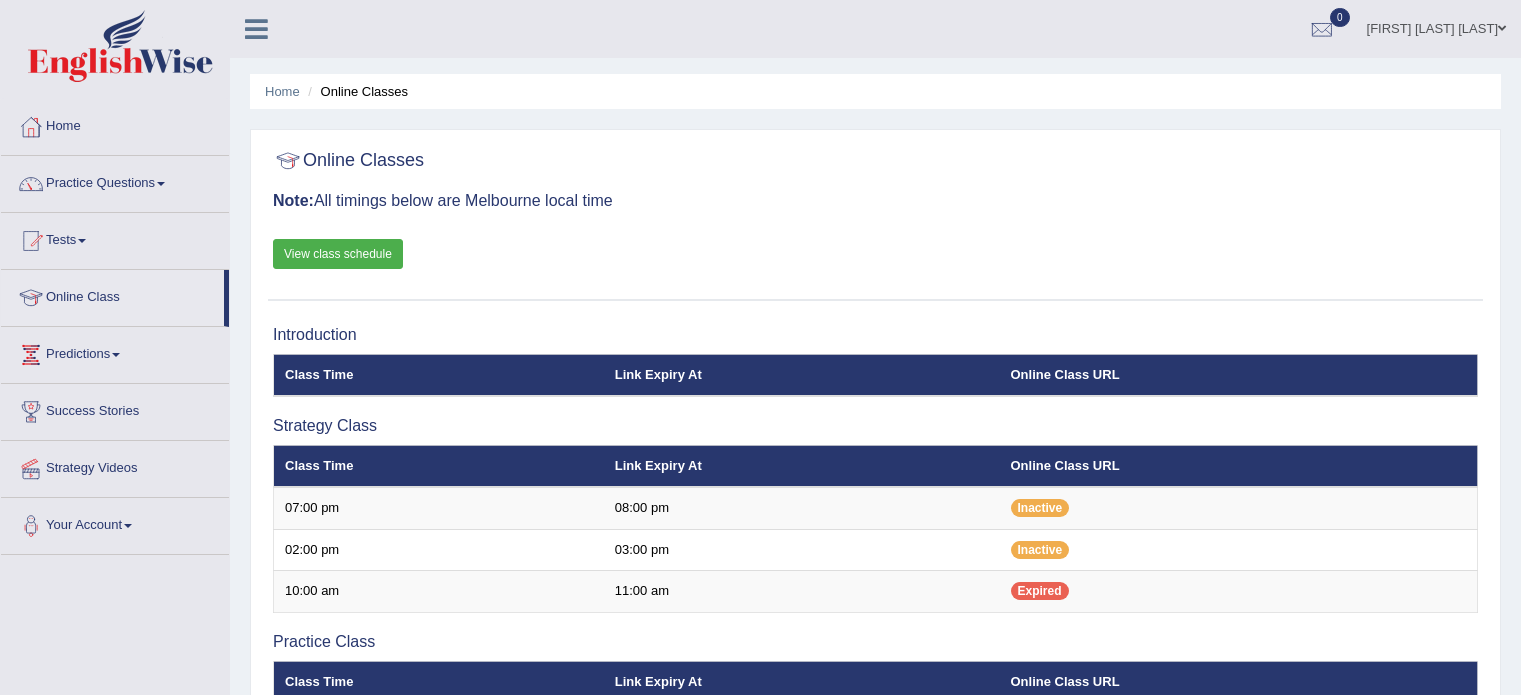 scroll, scrollTop: 319, scrollLeft: 0, axis: vertical 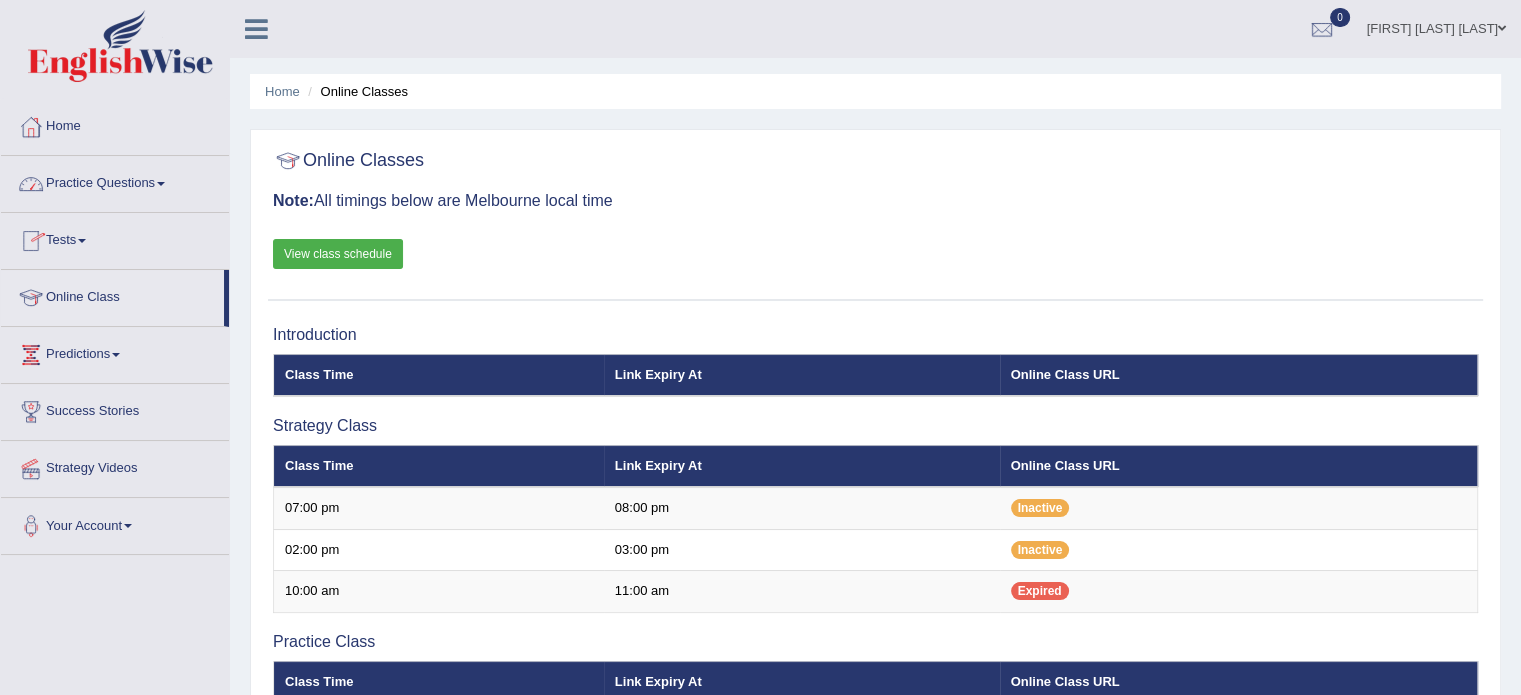 click on "Practice Questions" at bounding box center (115, 181) 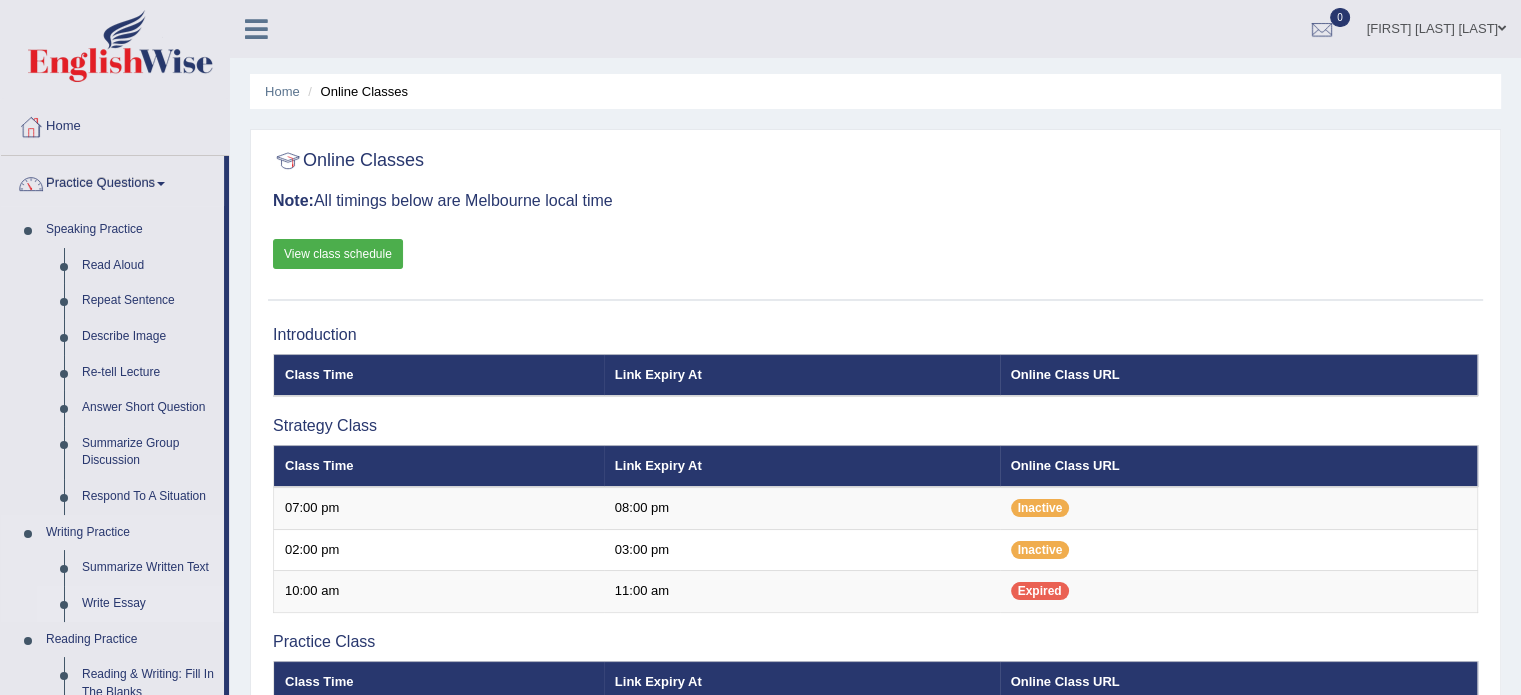 click on "Write Essay" at bounding box center (148, 604) 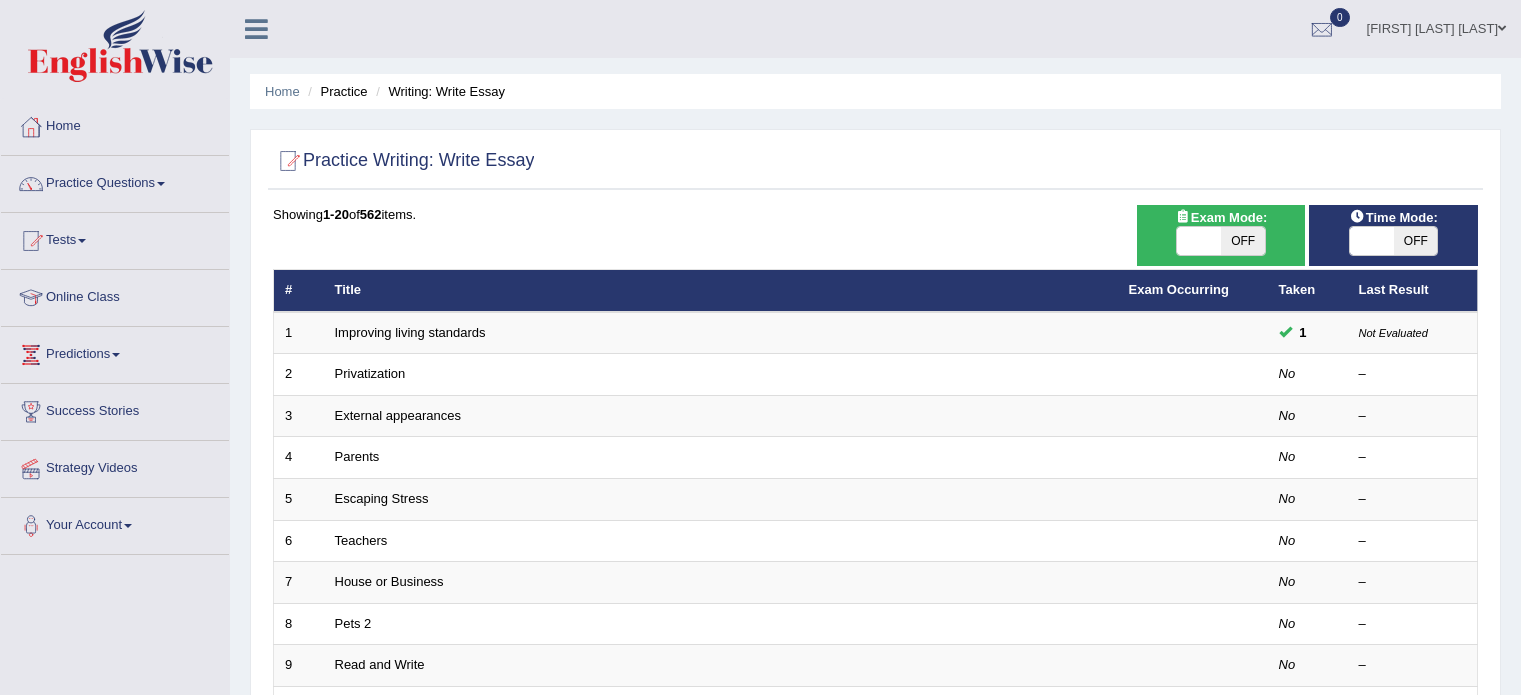 scroll, scrollTop: 0, scrollLeft: 0, axis: both 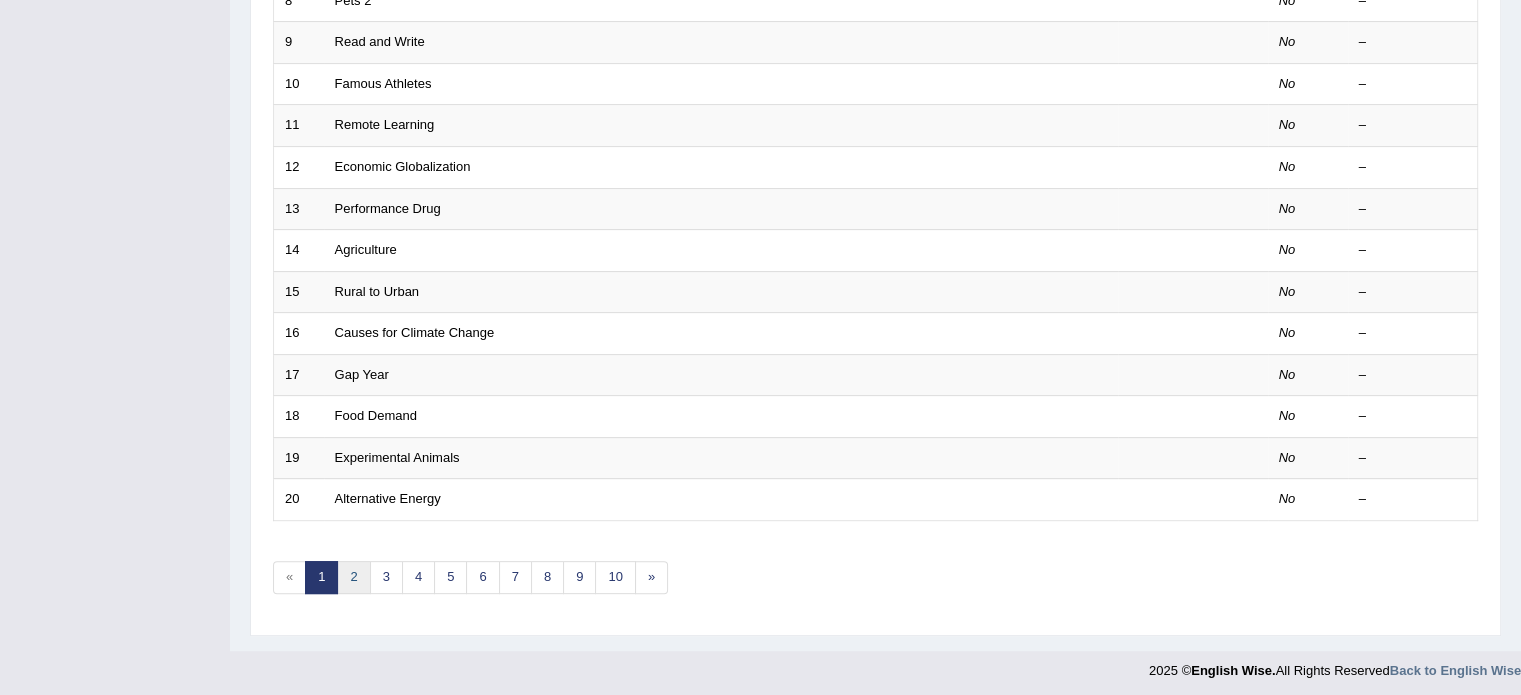 click on "2" at bounding box center [353, 577] 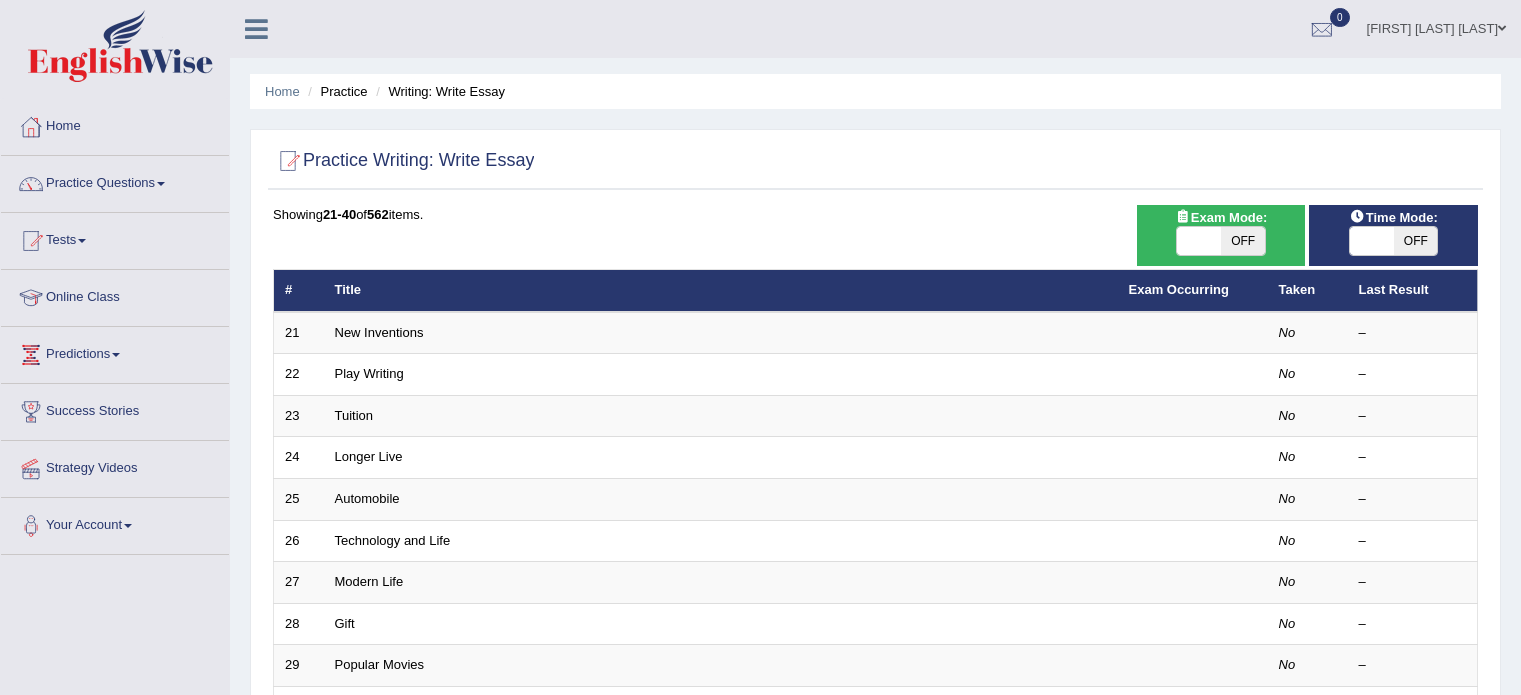 scroll, scrollTop: 0, scrollLeft: 0, axis: both 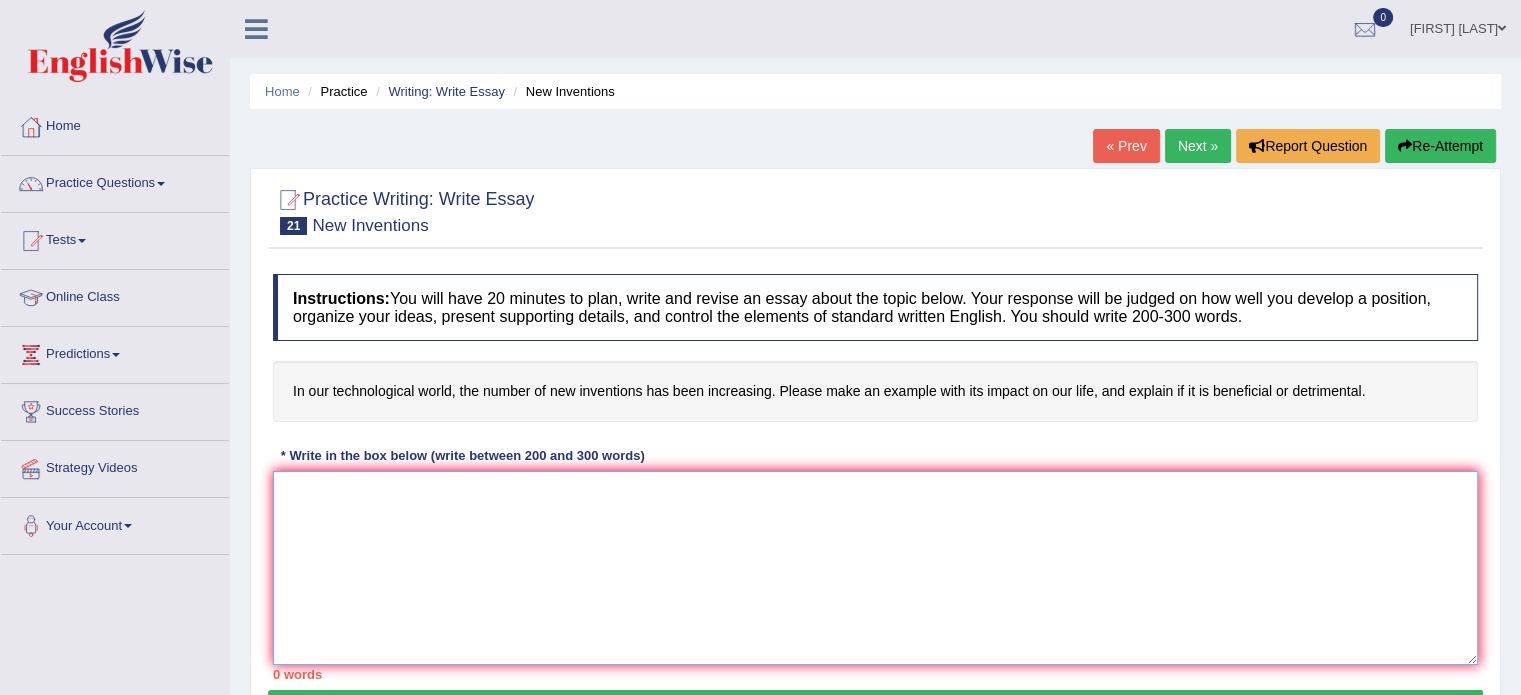 click at bounding box center (875, 568) 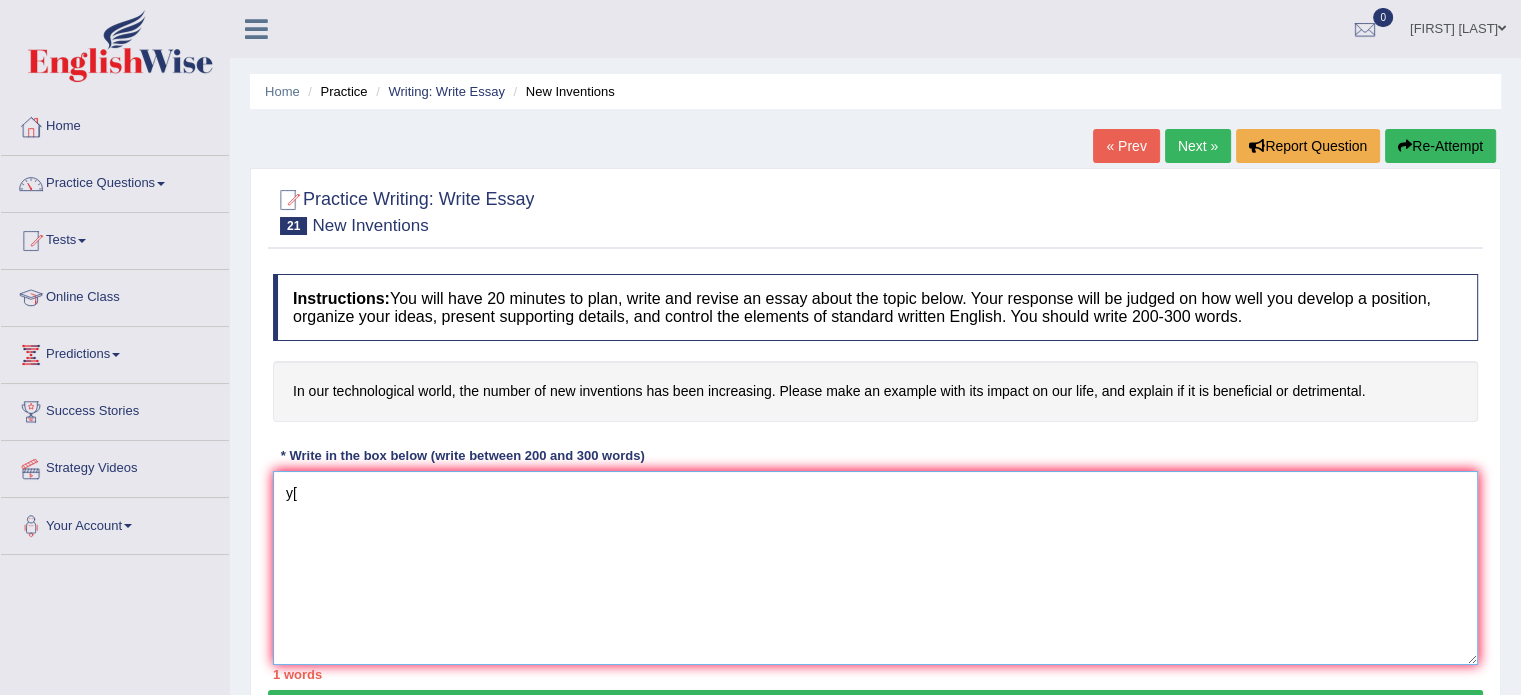 type on "y" 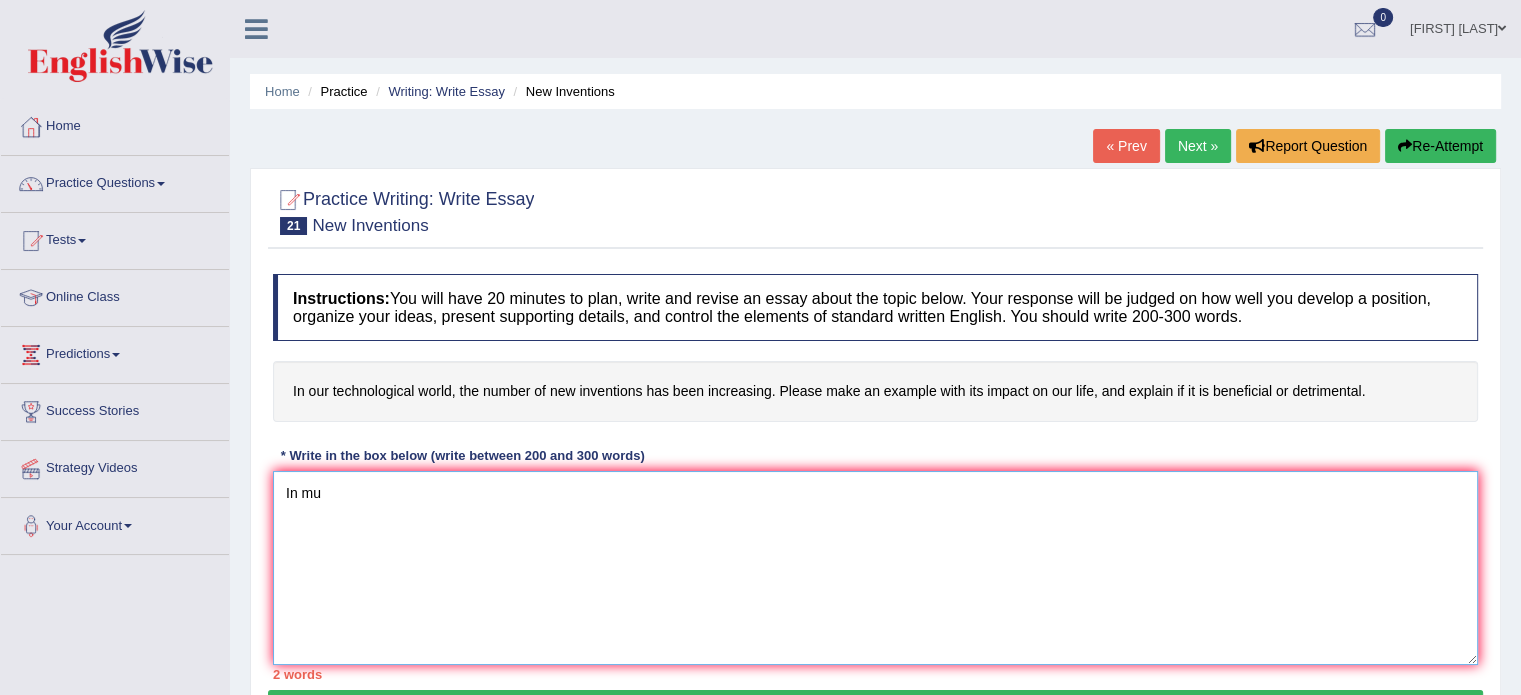 type on "In mu" 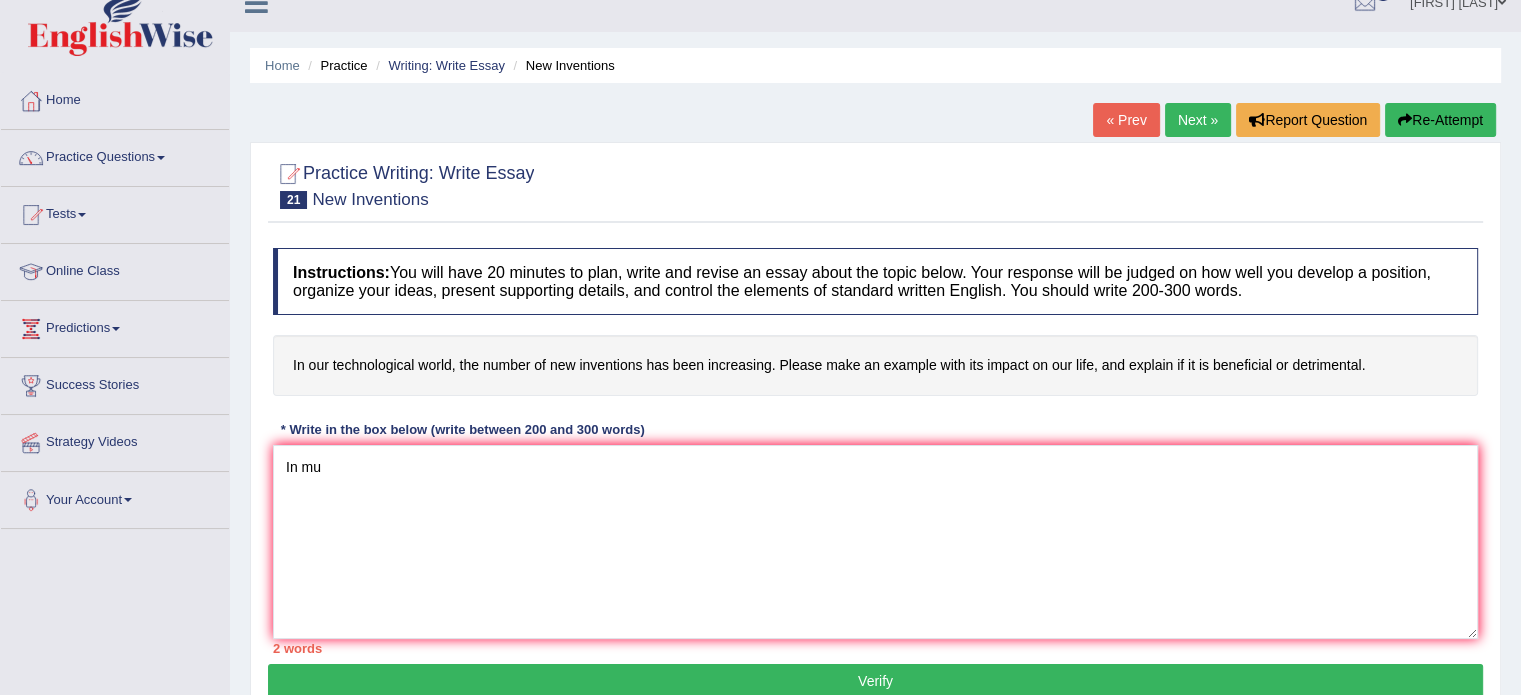 type 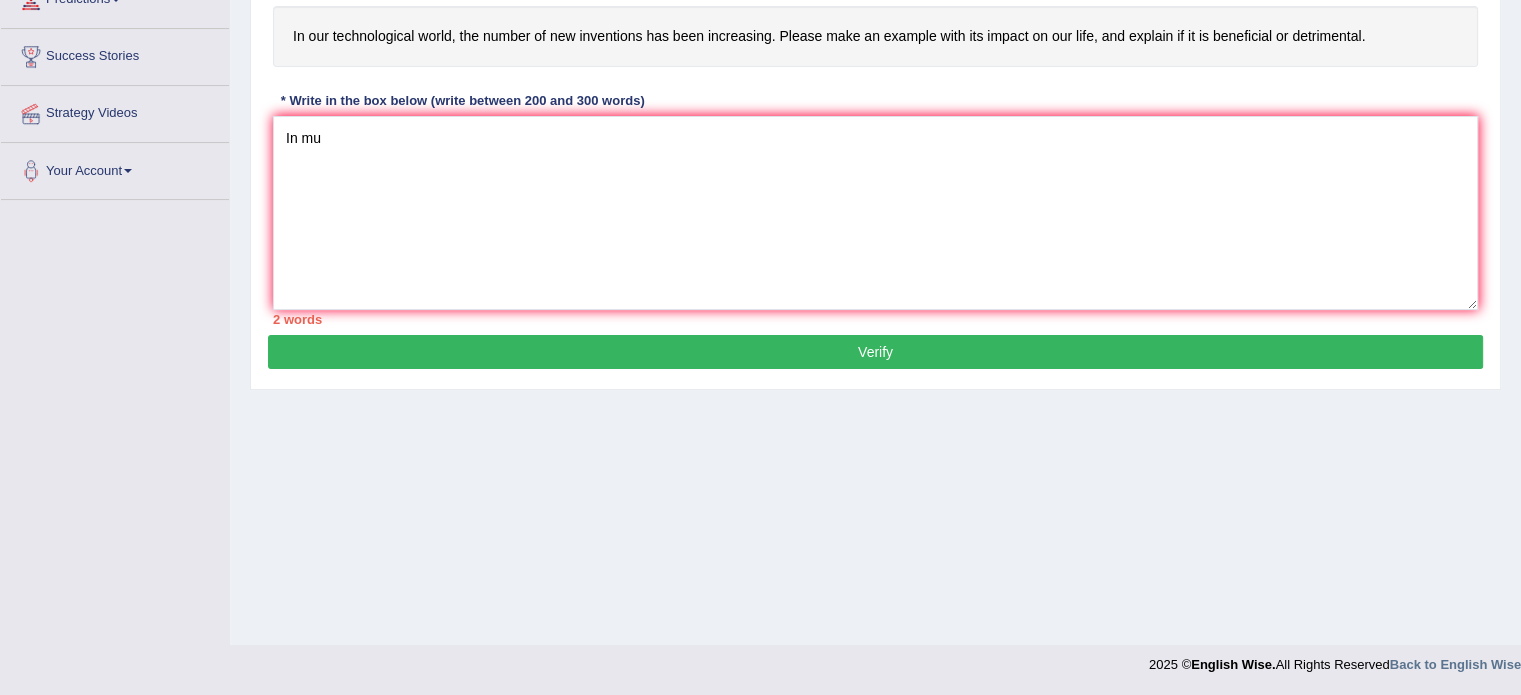 scroll, scrollTop: 0, scrollLeft: 0, axis: both 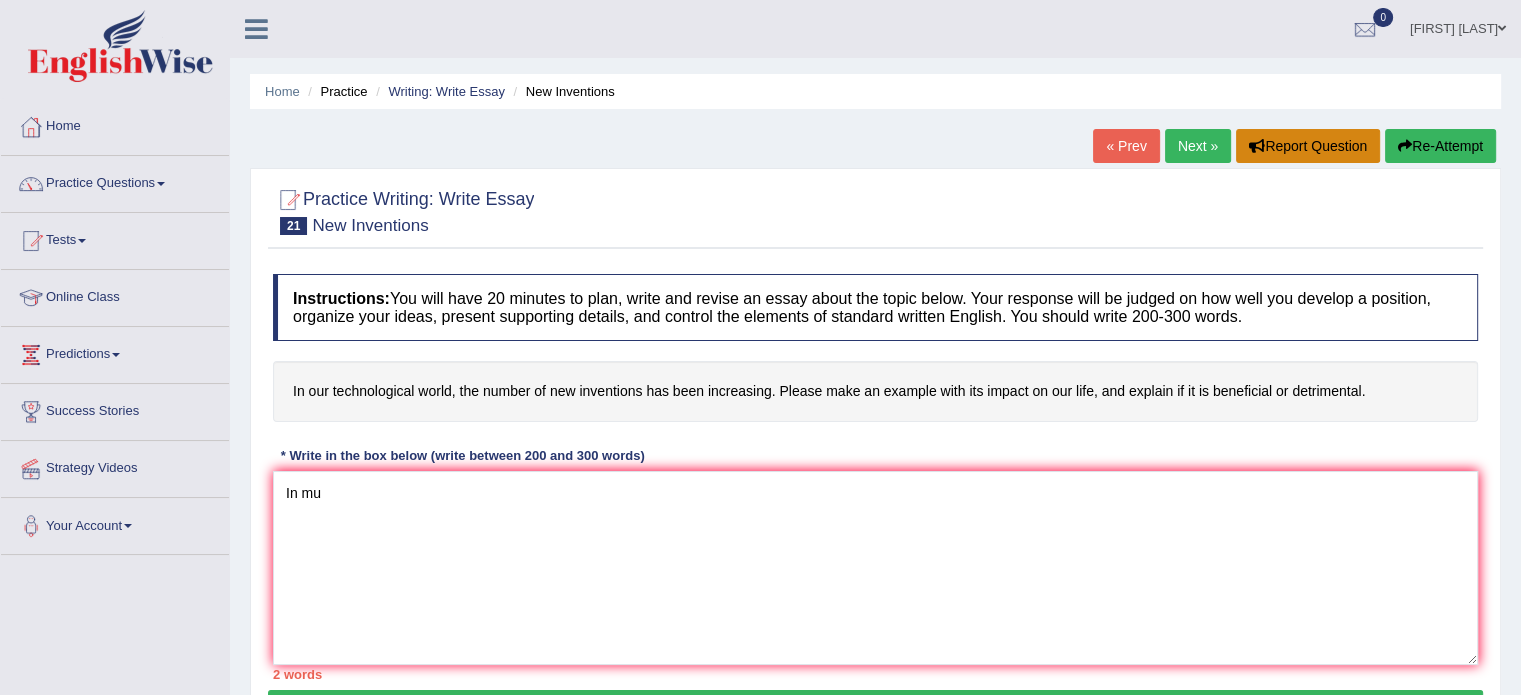type 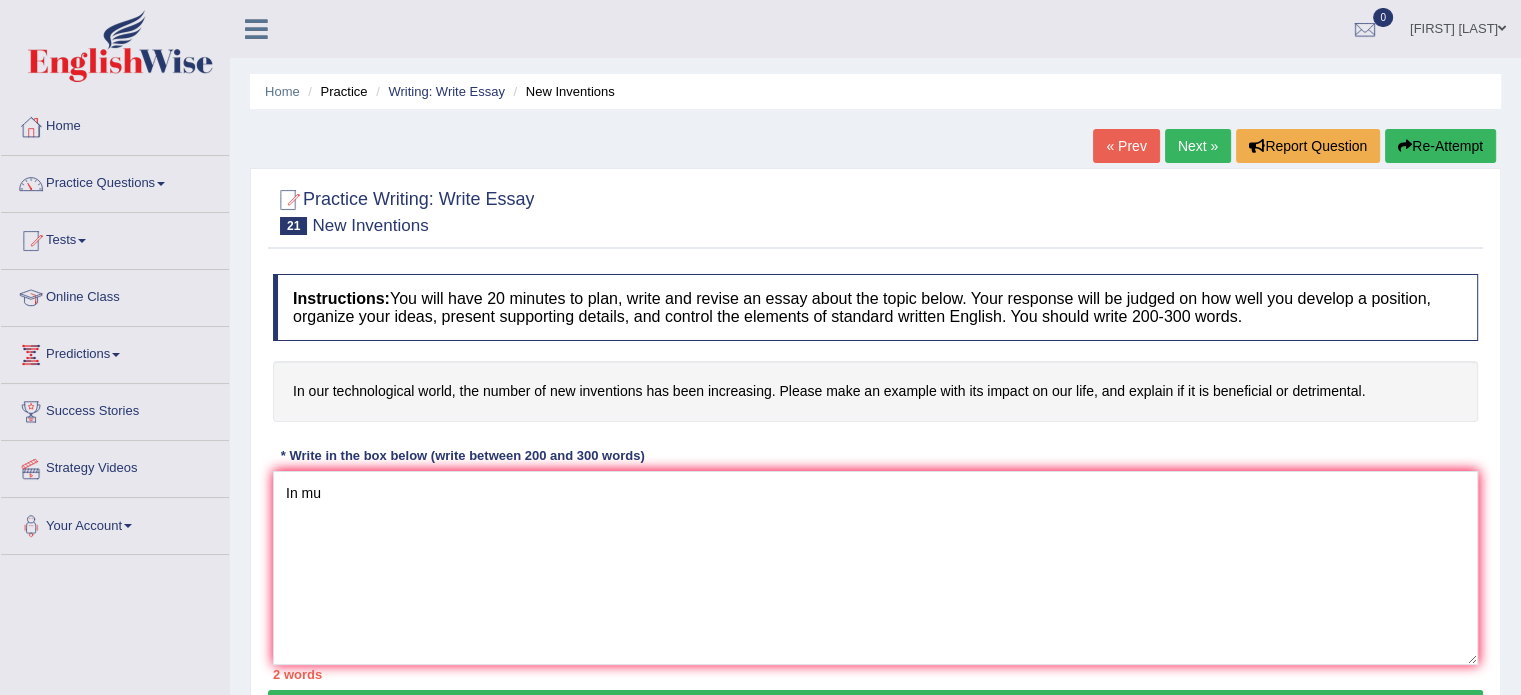 type 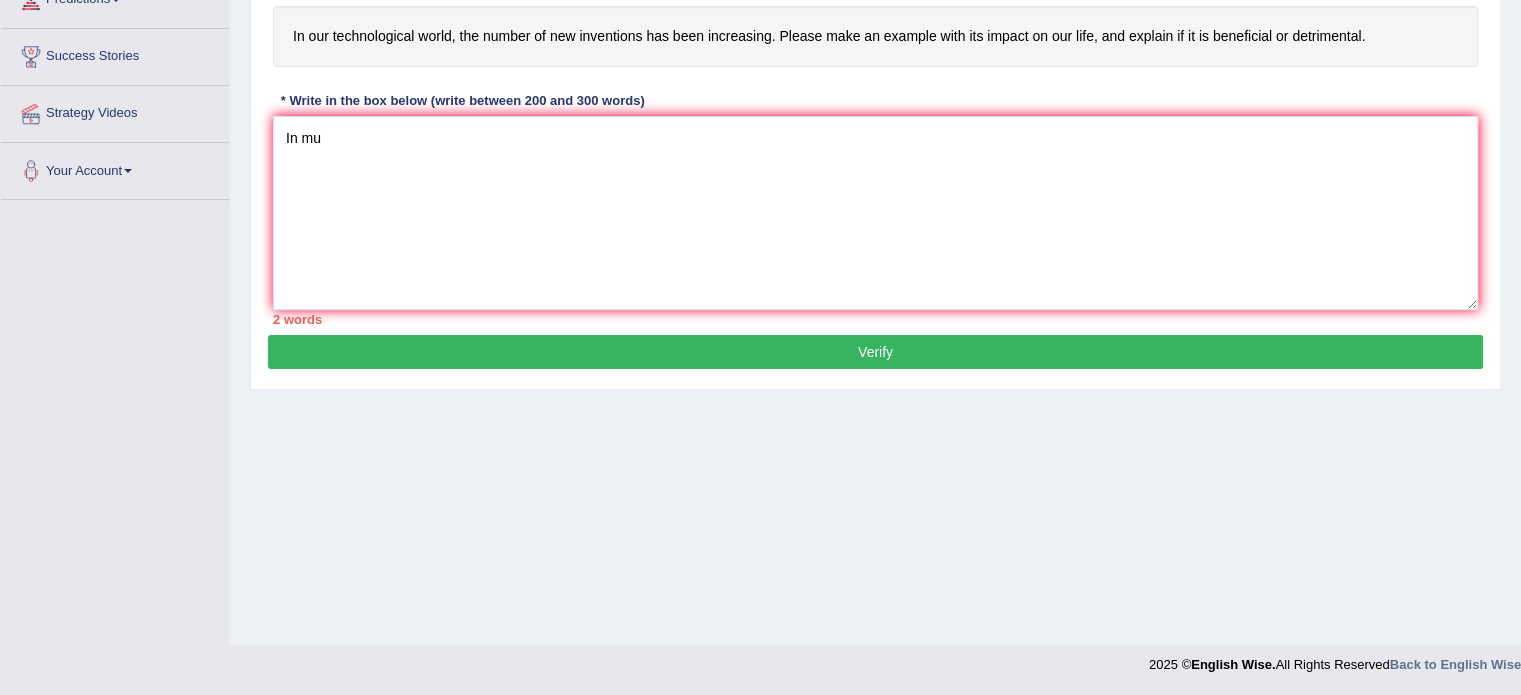 scroll, scrollTop: 0, scrollLeft: 0, axis: both 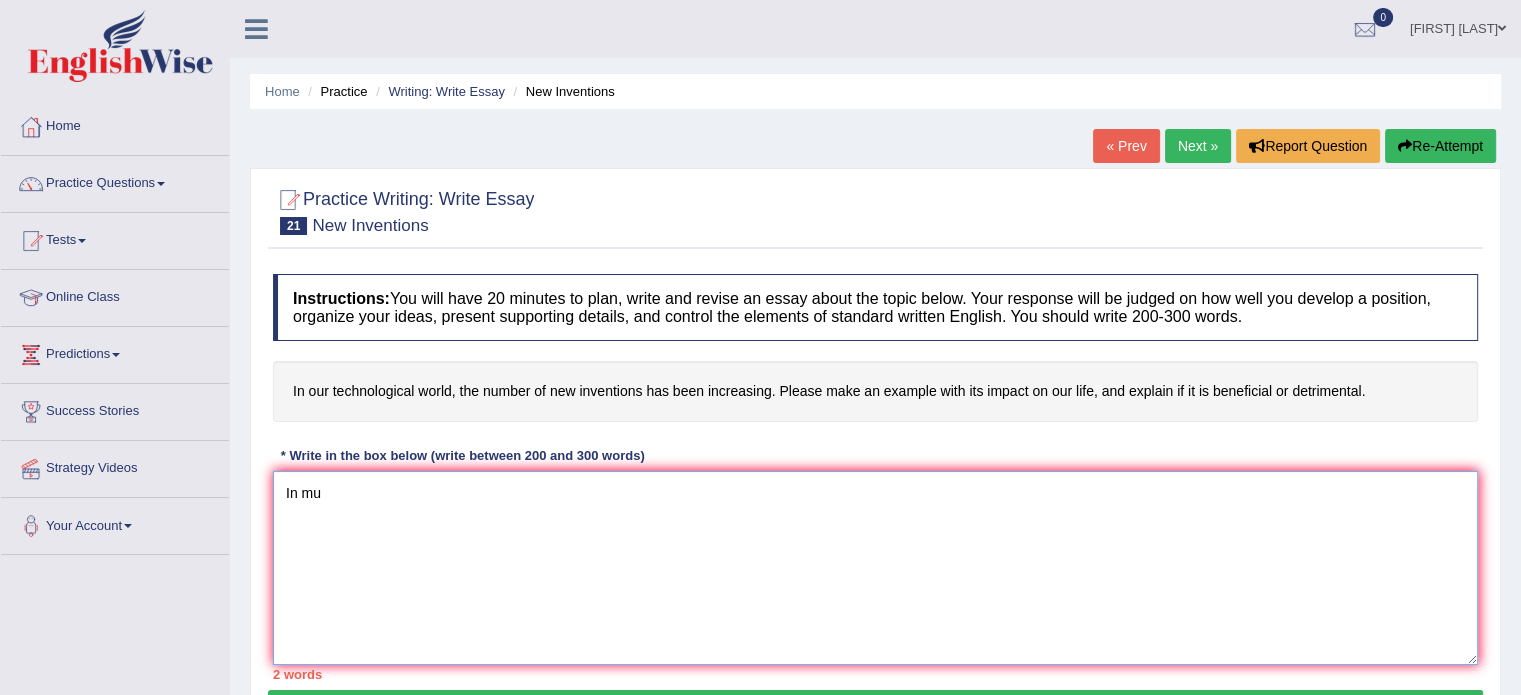 click on "In mu" at bounding box center (875, 568) 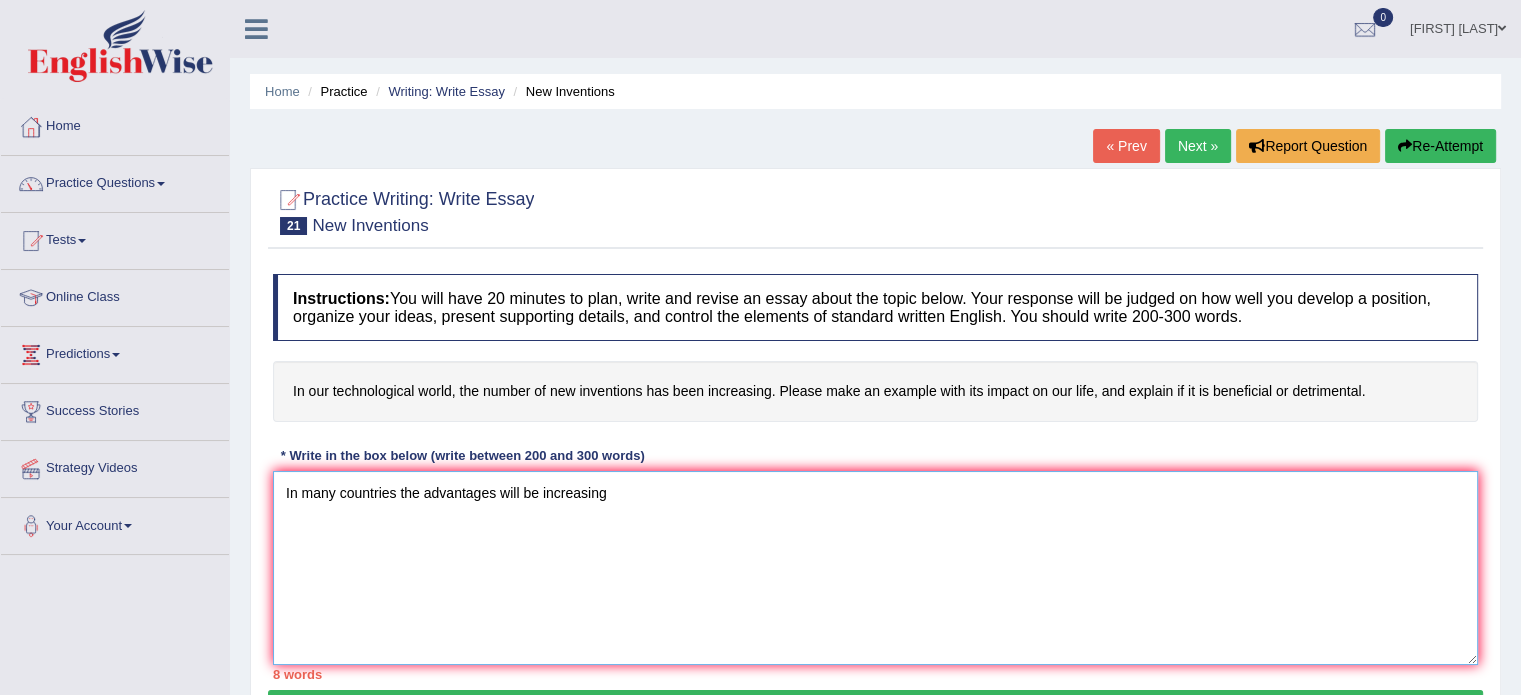 type on "In many countries the advantages will be increasing" 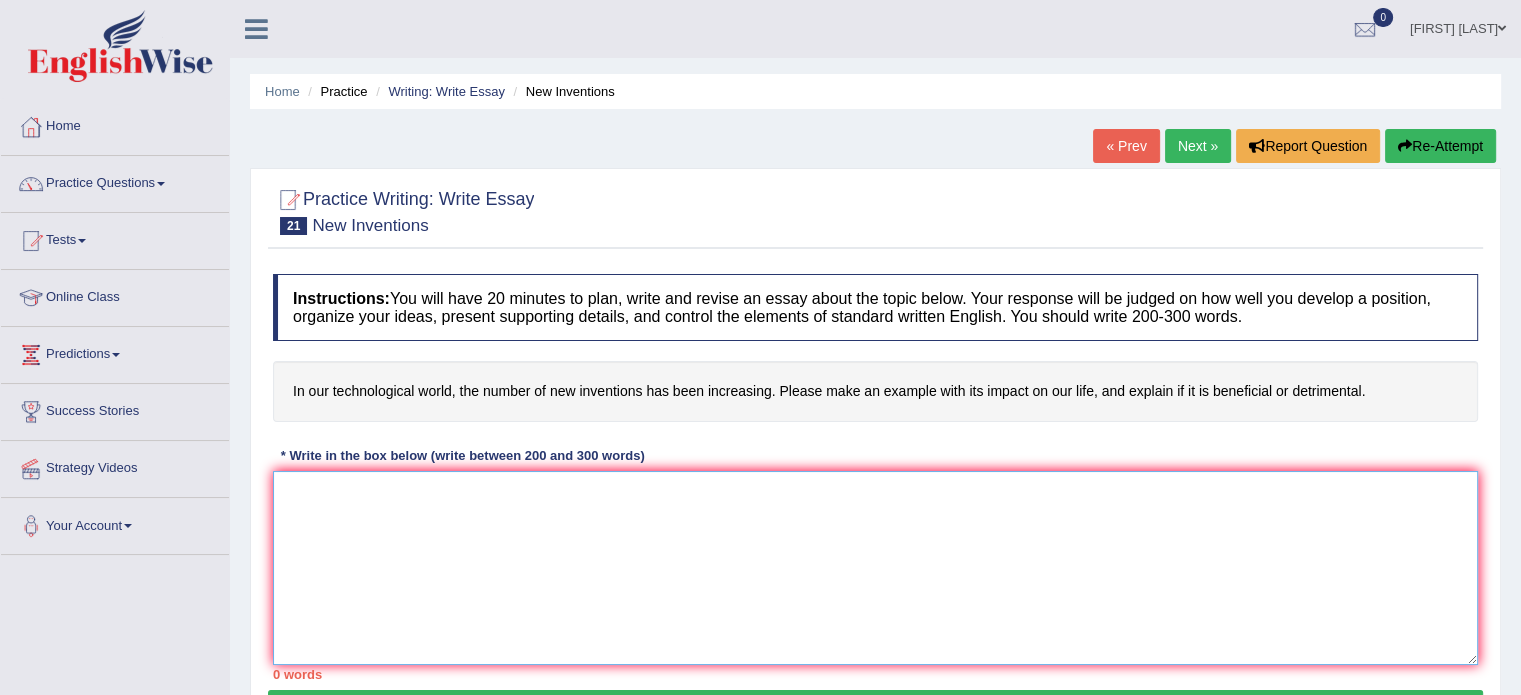 type 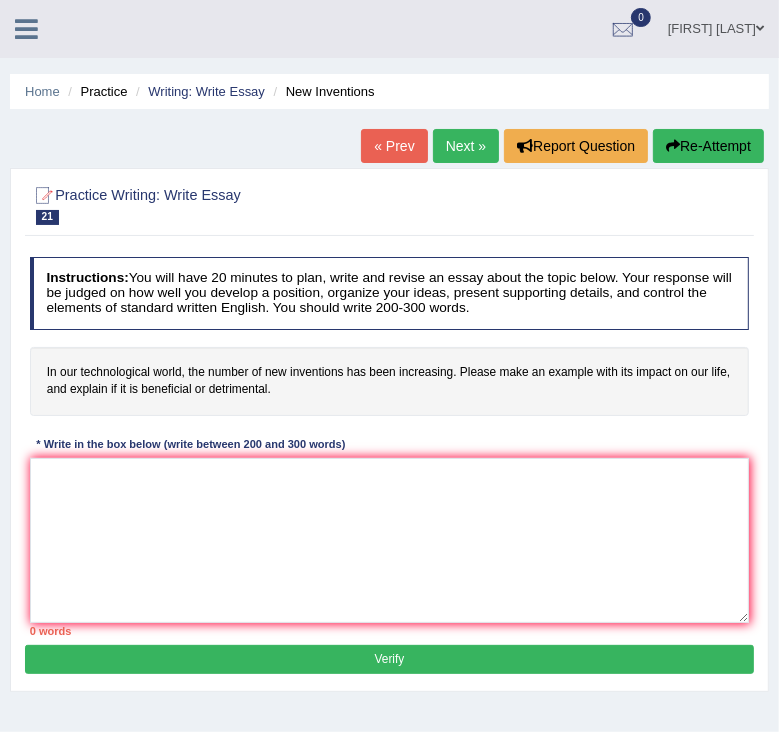 click on "Camilo Villamizar Ramirez
Toggle navigation
Username: Flaco9012
Access Type: Online
Subscription: Silver Package
Log out
0
See All Alerts" at bounding box center [389, 29] 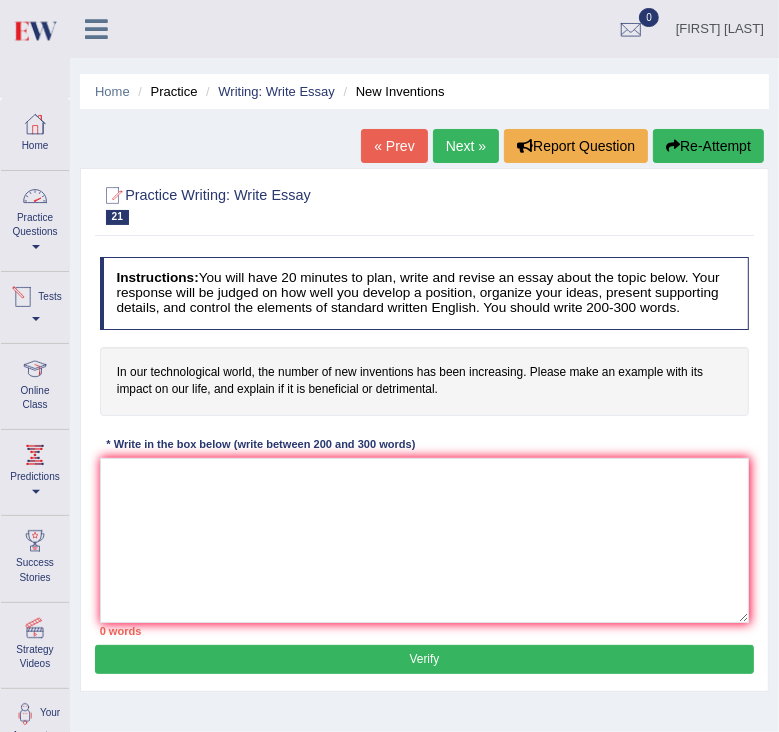 click at bounding box center [36, 247] 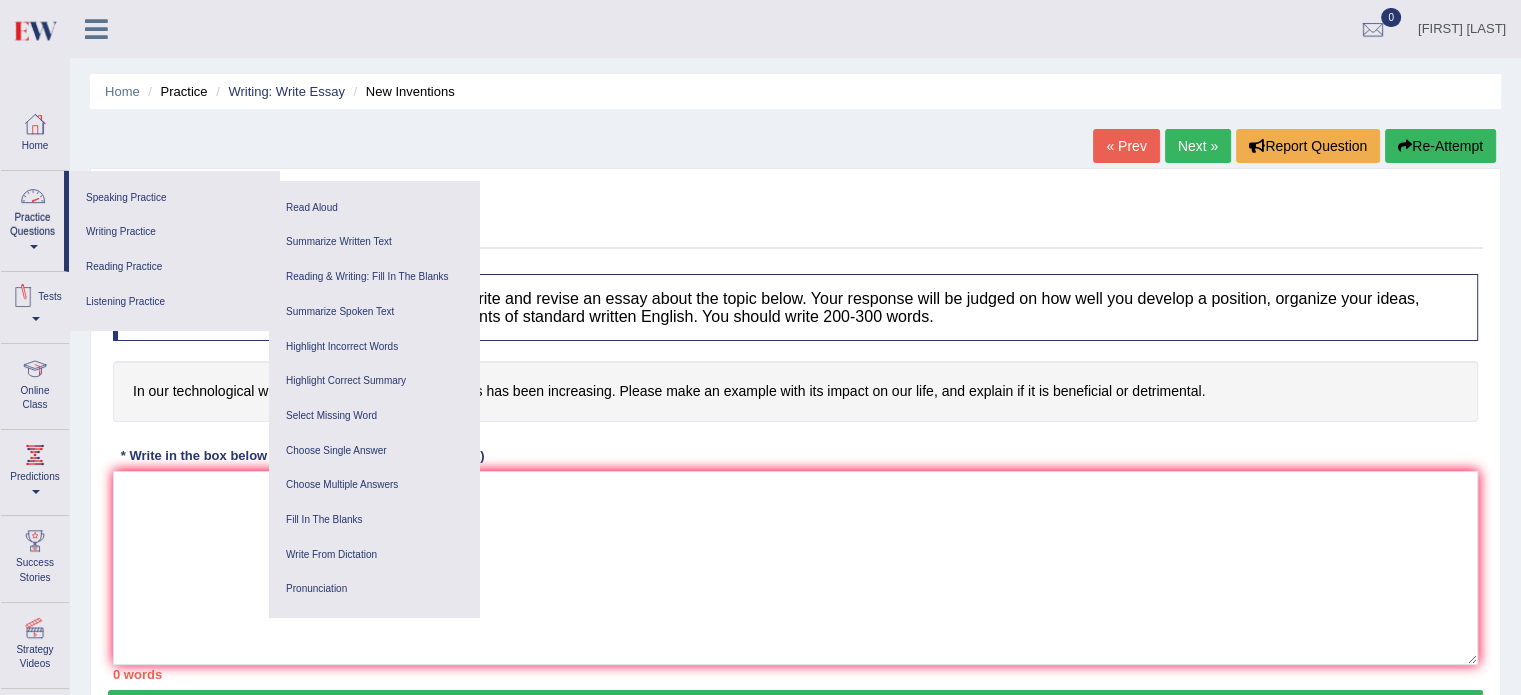 click on "Practice Questions" at bounding box center (32, 218) 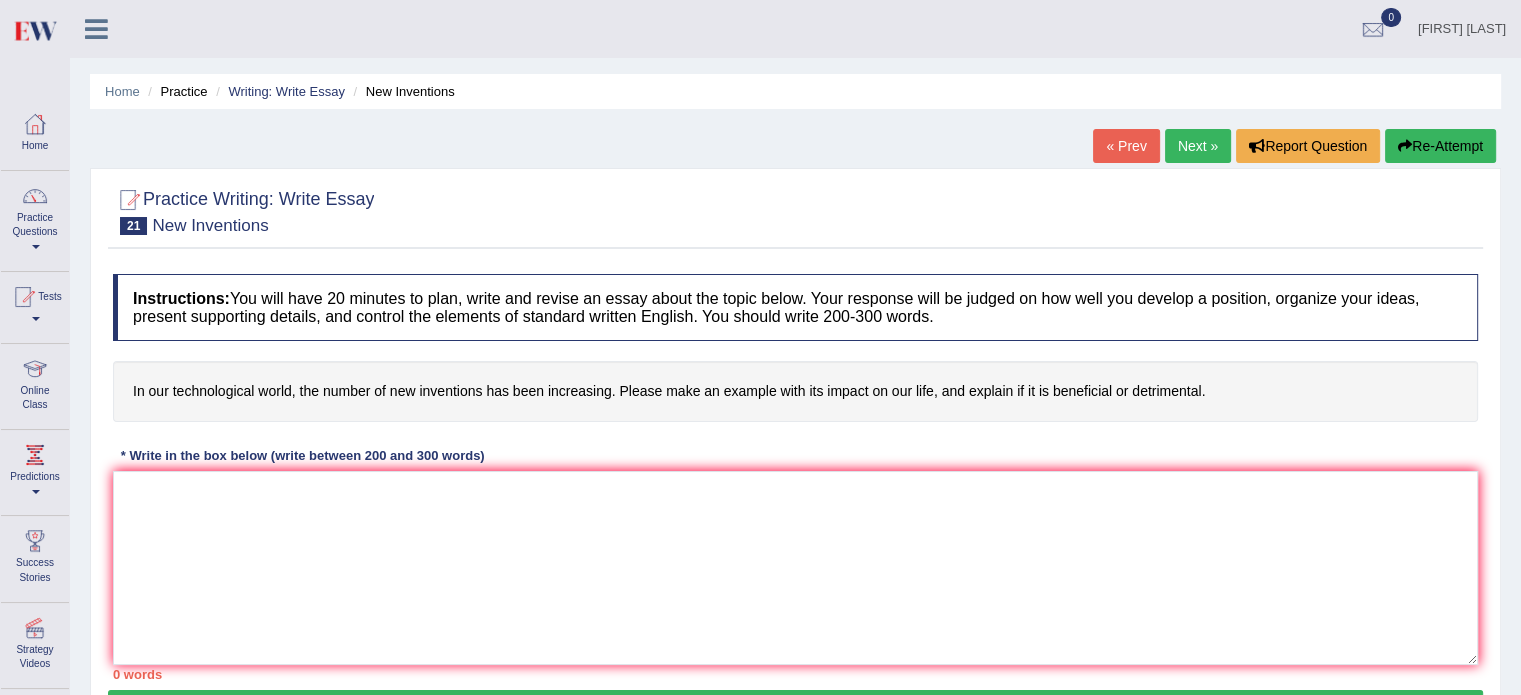 click on "Practice Questions" at bounding box center (35, 218) 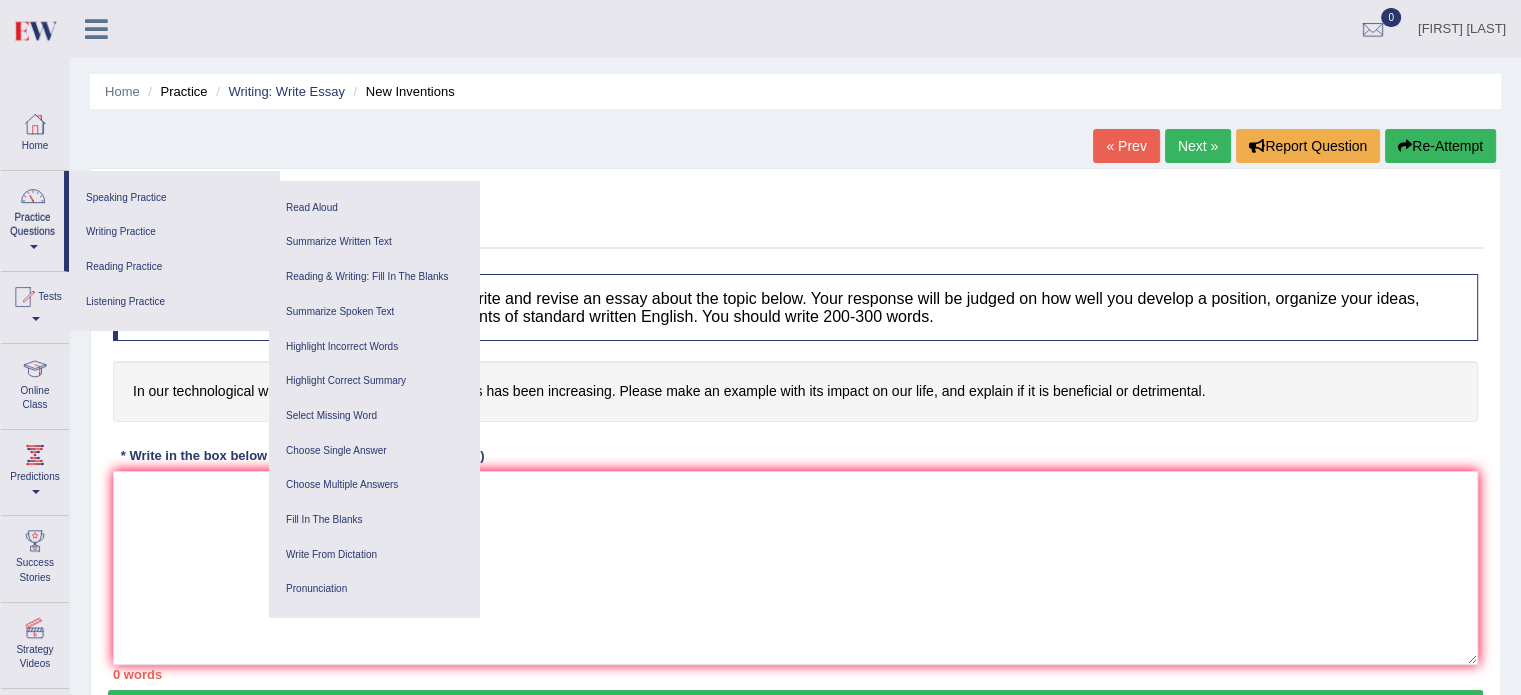 click on "Home
Practice
Writing: Write Essay
New Inventions" at bounding box center [795, 91] 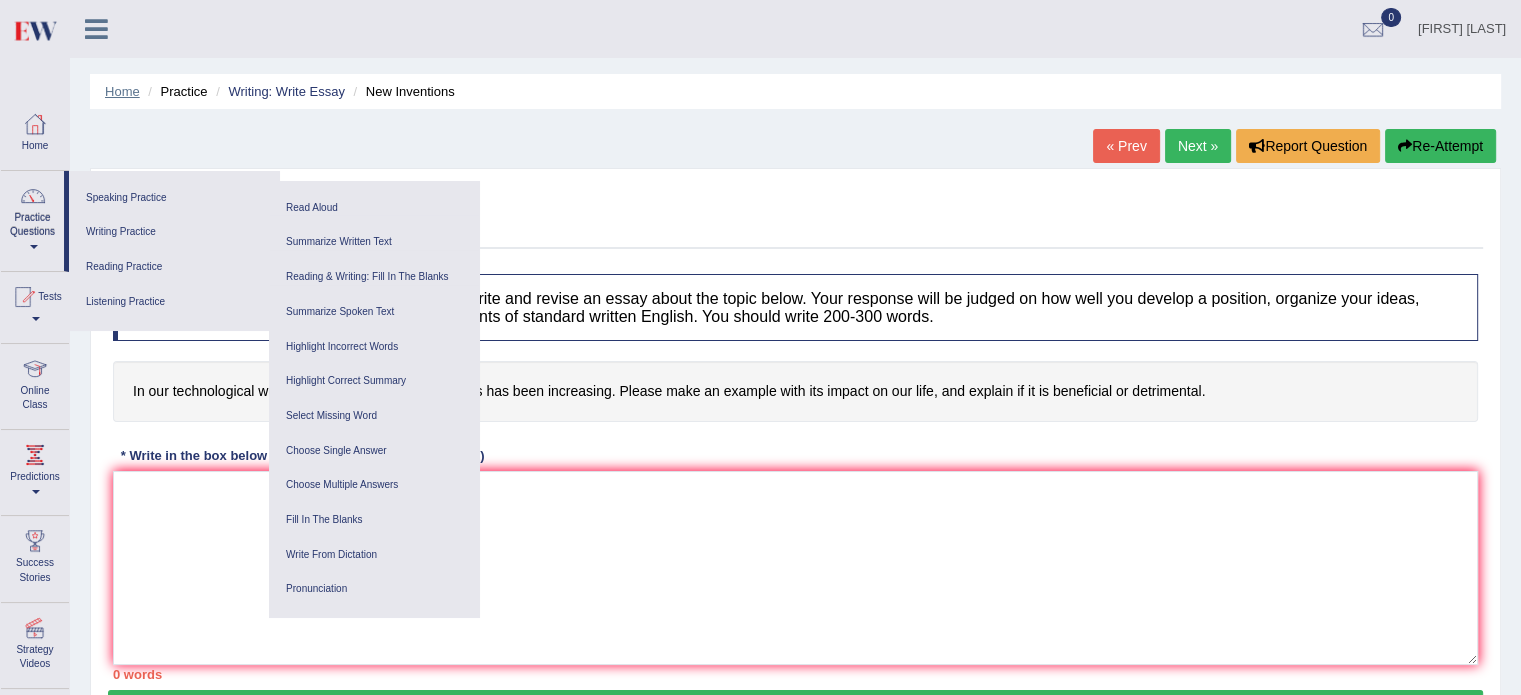 click on "Home" at bounding box center (122, 91) 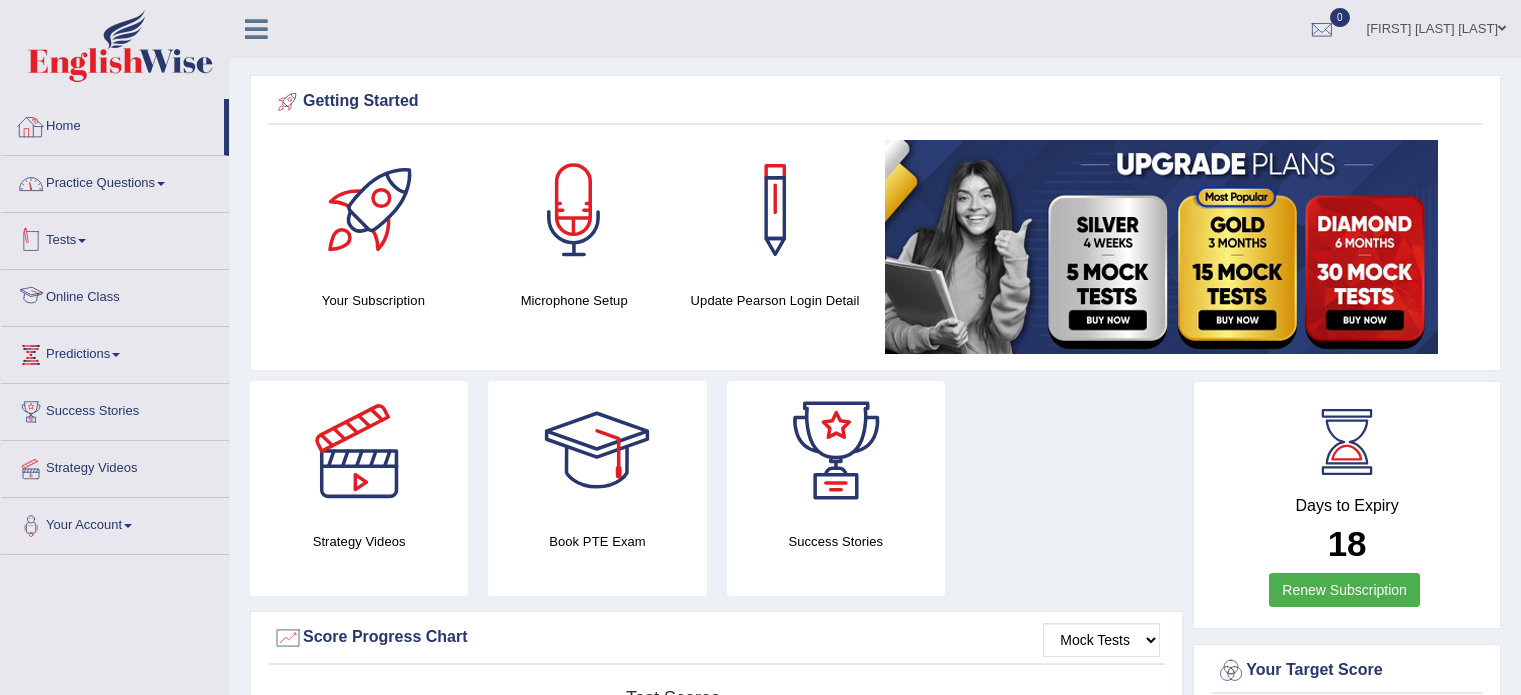 scroll, scrollTop: 0, scrollLeft: 0, axis: both 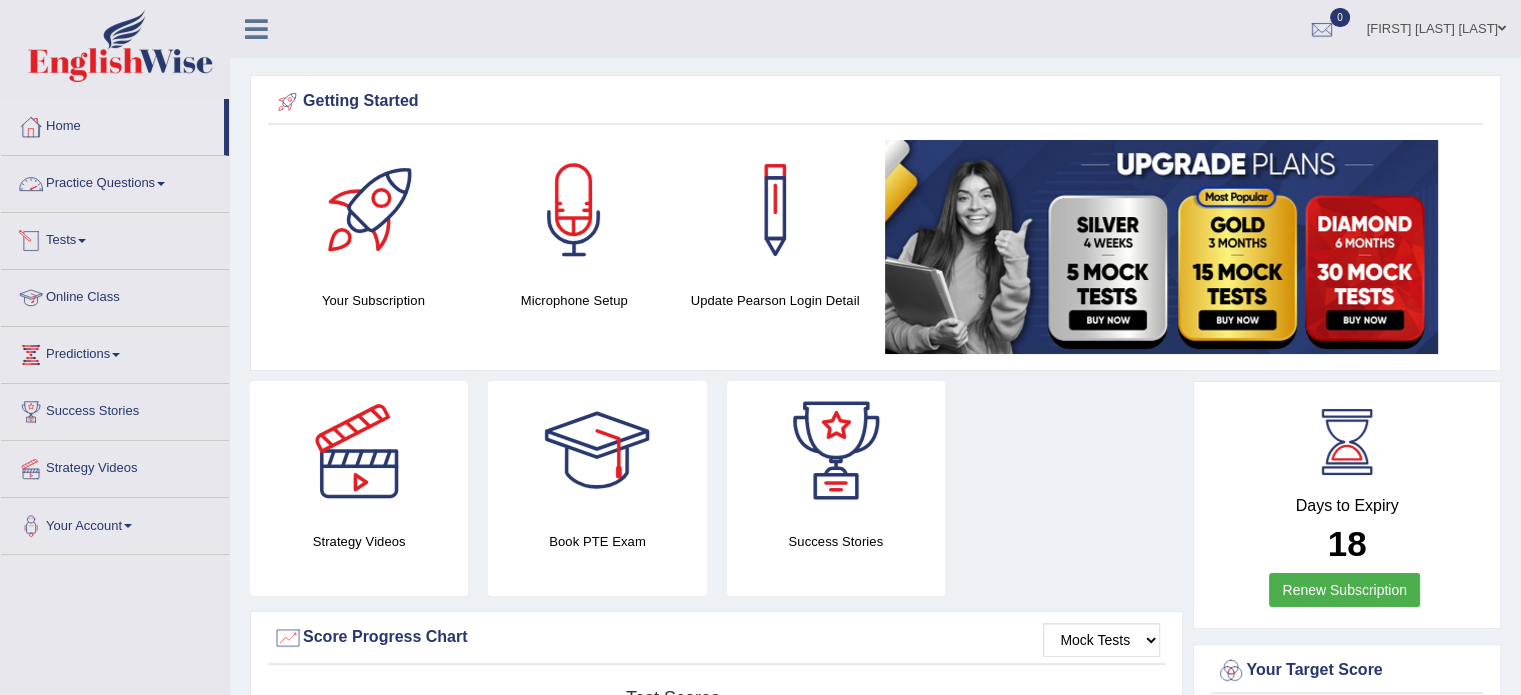 click on "Practice Questions" at bounding box center (115, 181) 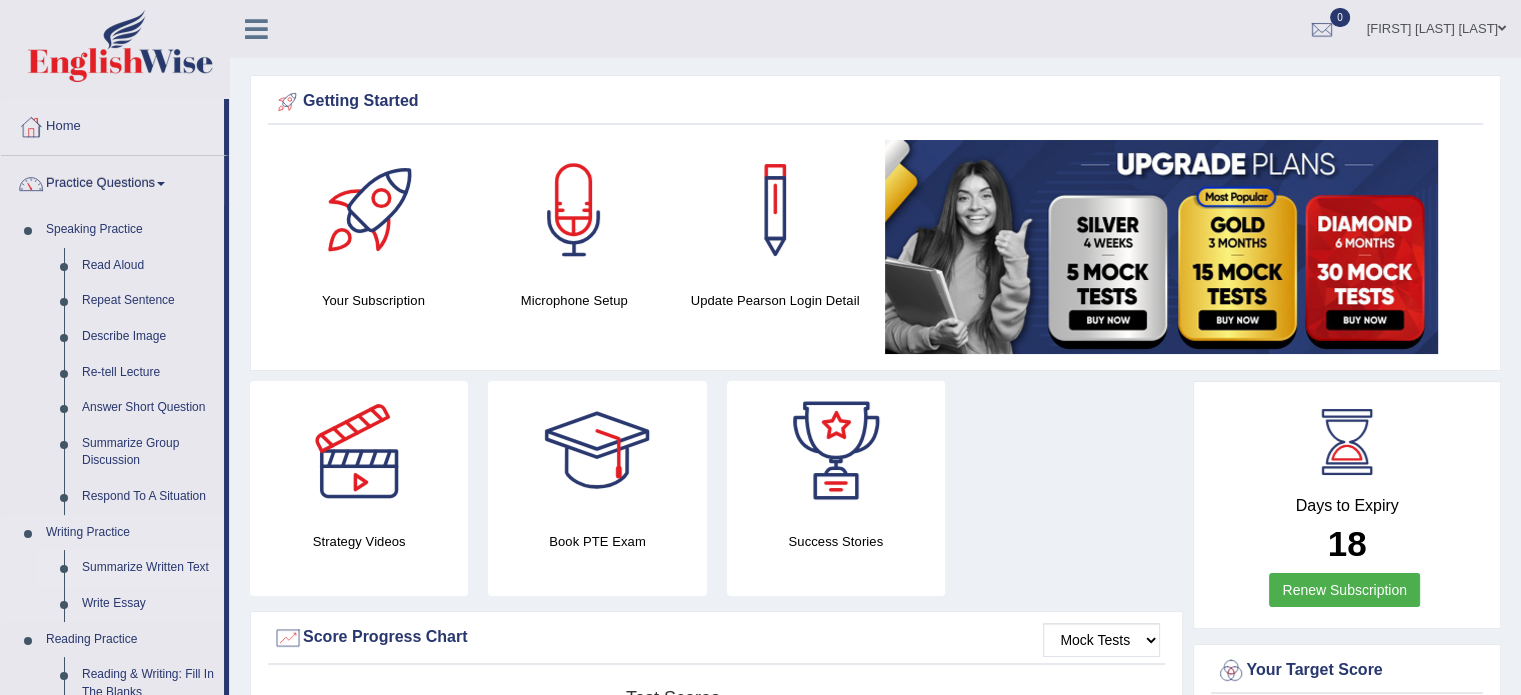 click on "Summarize Written Text" at bounding box center [148, 568] 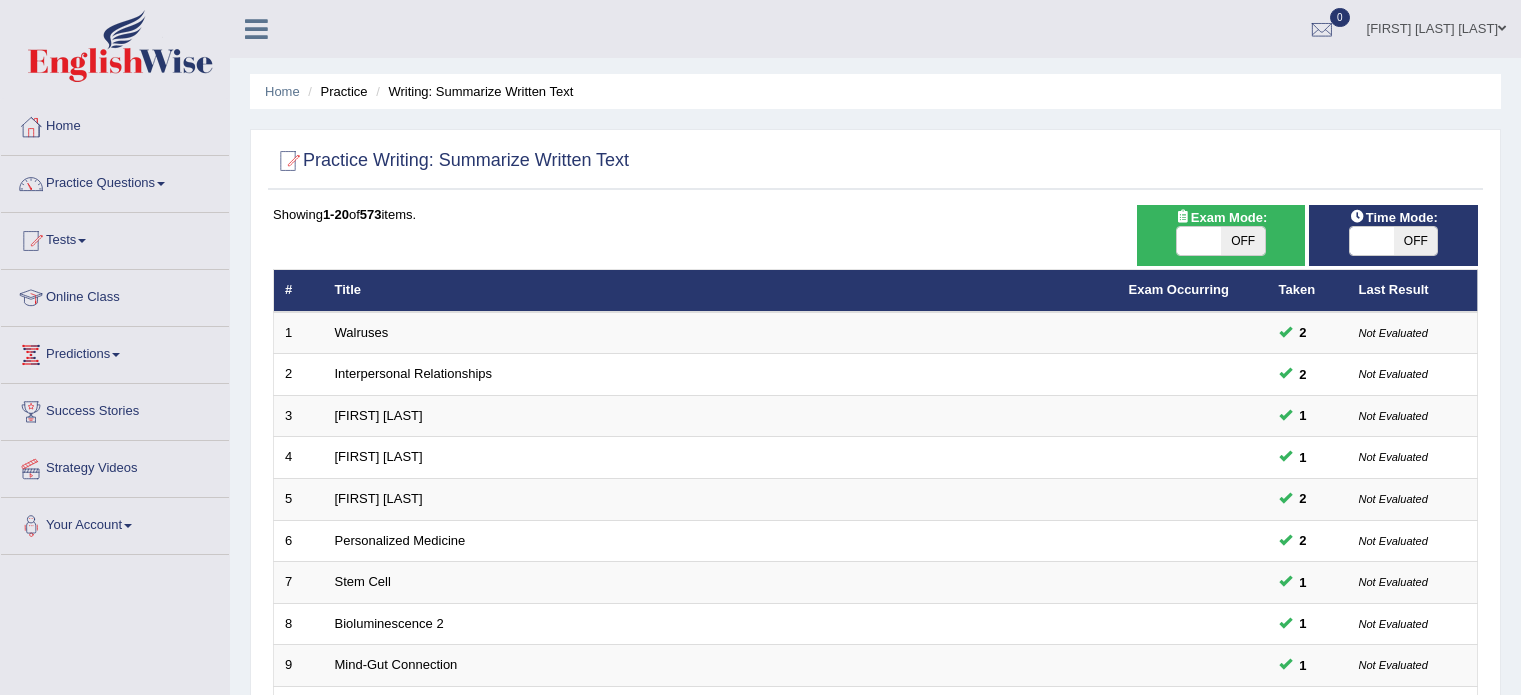 scroll, scrollTop: 0, scrollLeft: 0, axis: both 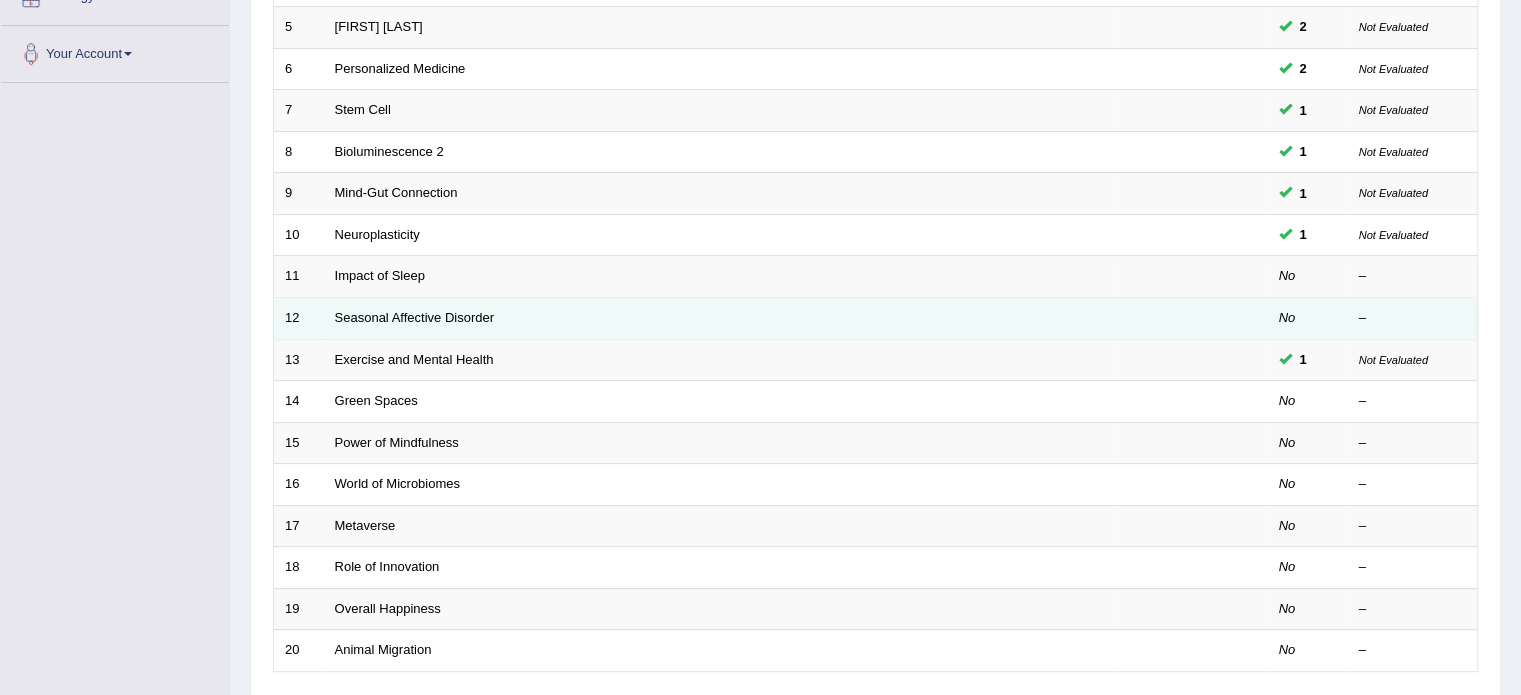 click on "Seasonal Affective Disorder" at bounding box center (721, 318) 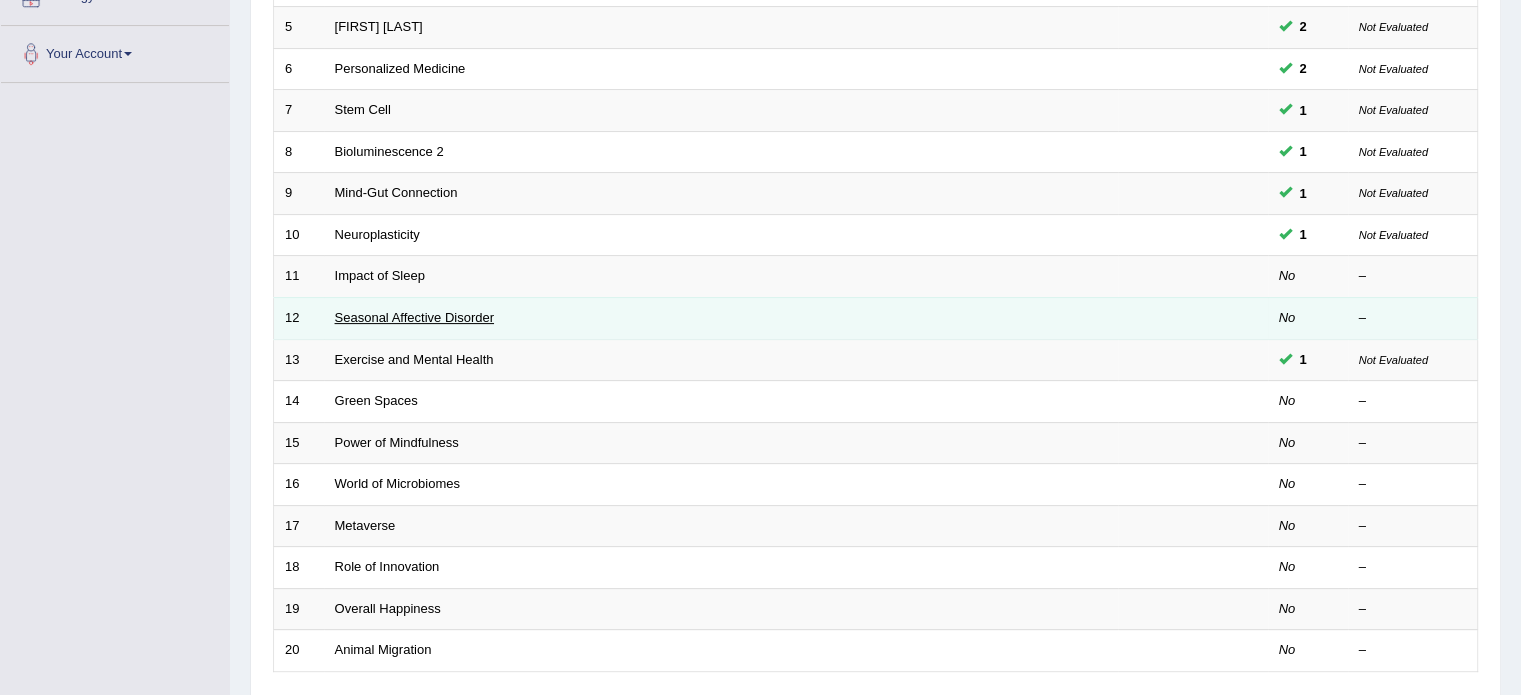 click on "Seasonal Affective Disorder" at bounding box center [414, 317] 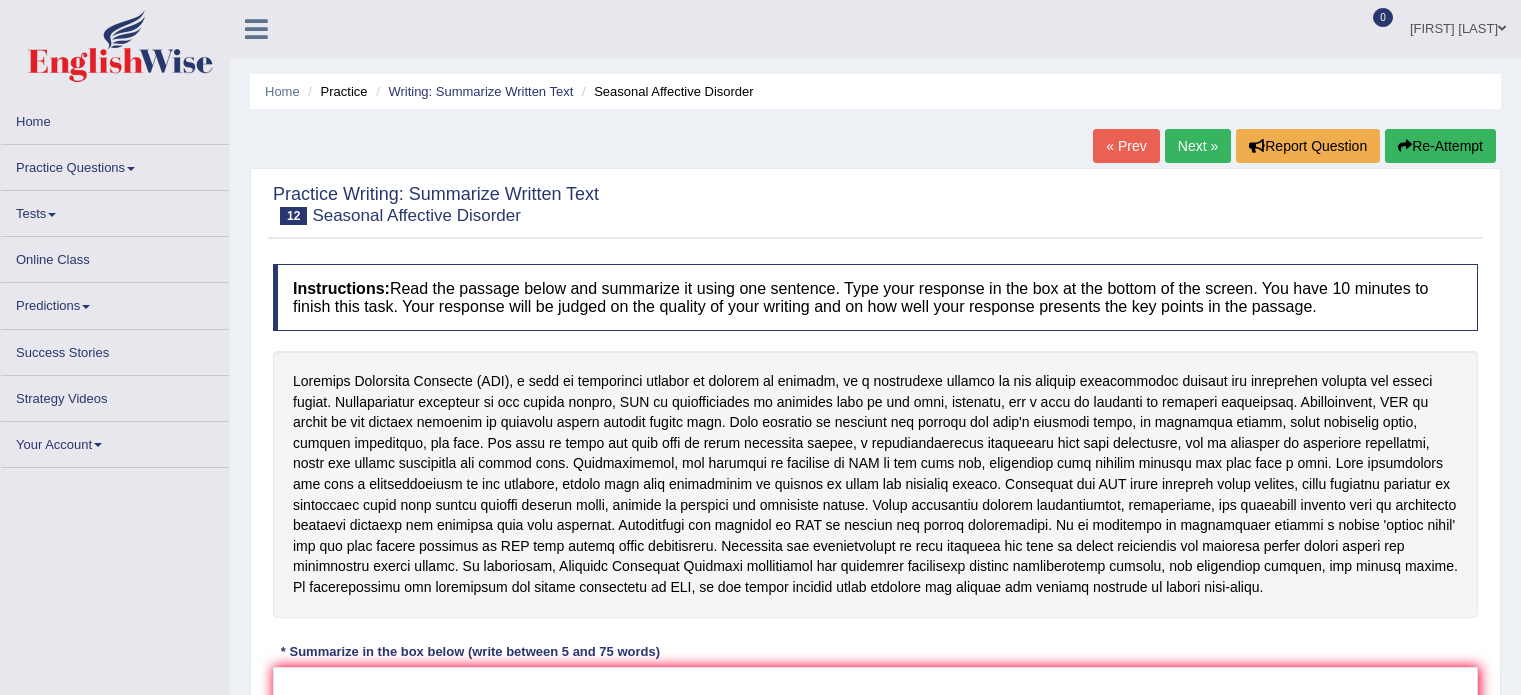 scroll, scrollTop: 0, scrollLeft: 0, axis: both 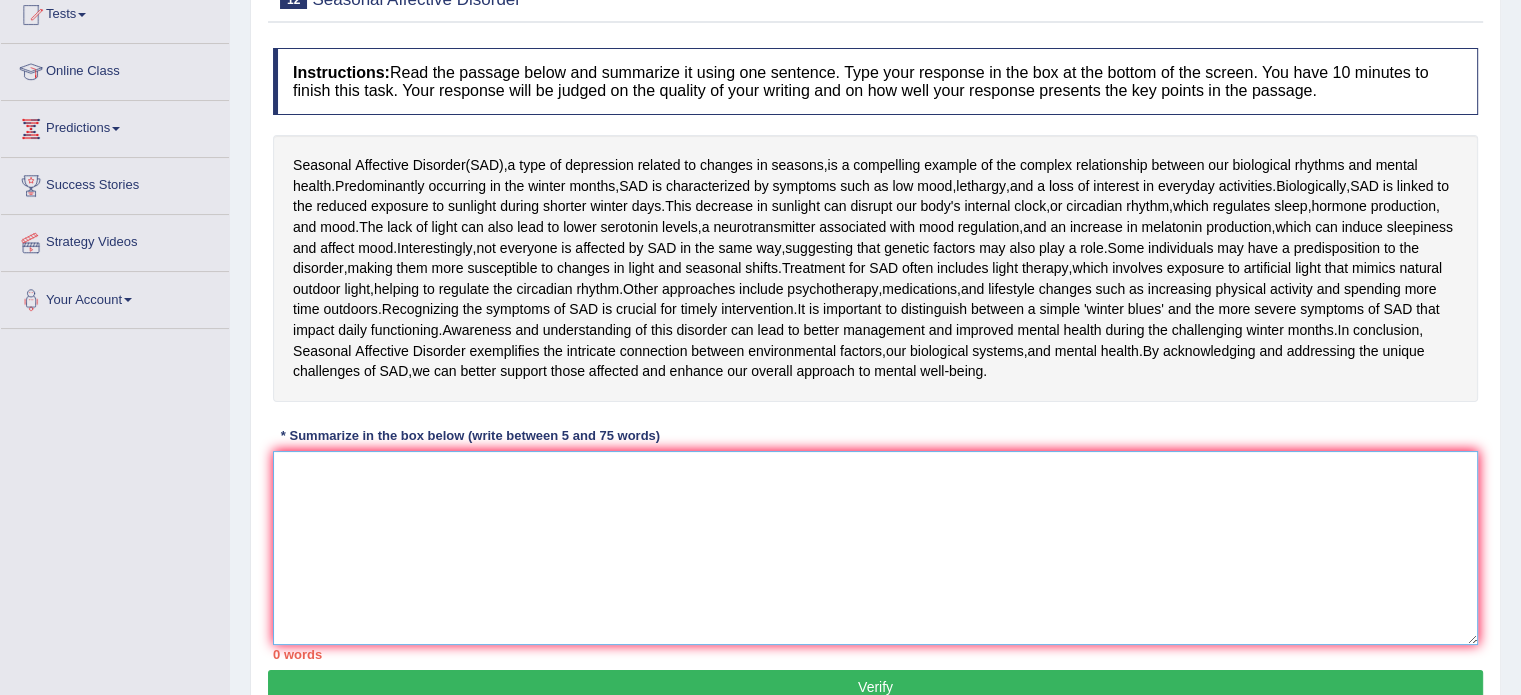 click at bounding box center (875, 548) 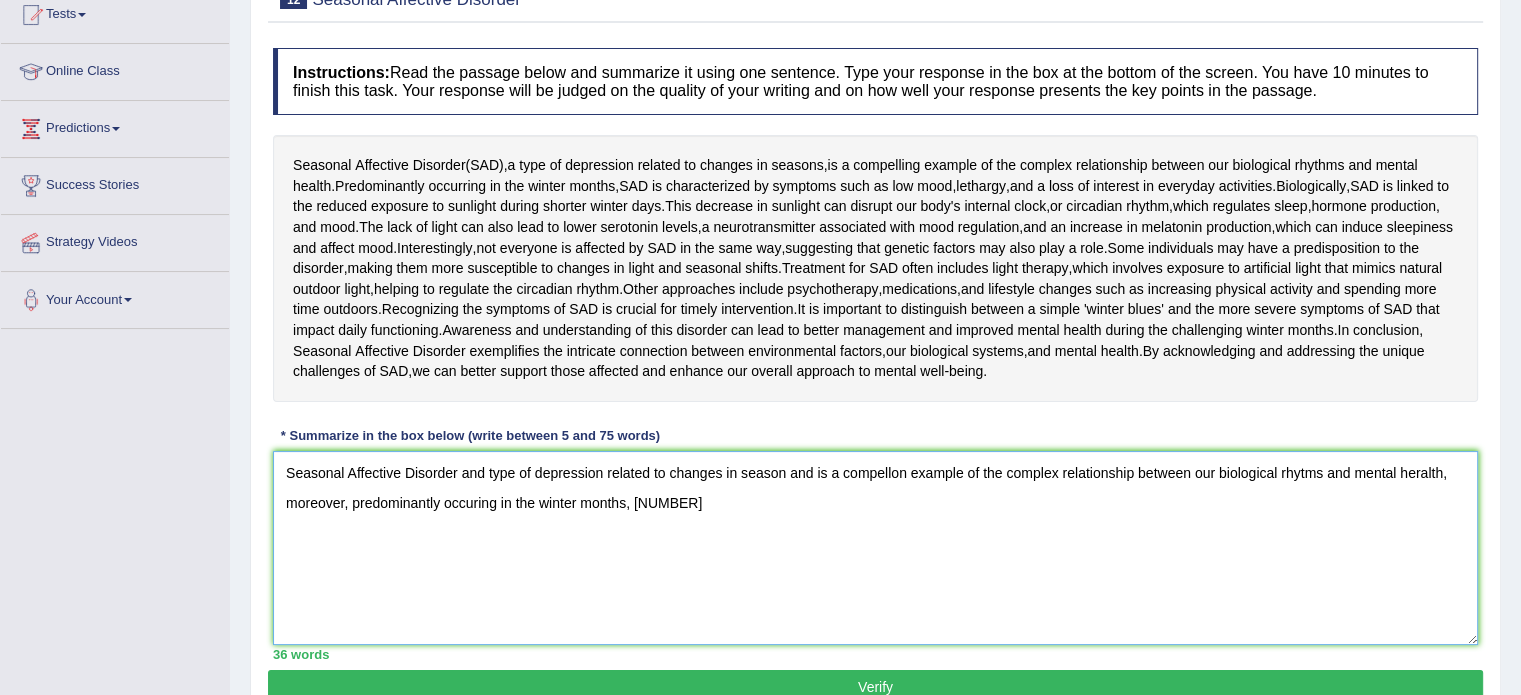 drag, startPoint x: 633, startPoint y: 492, endPoint x: 1438, endPoint y: 559, distance: 807.7834 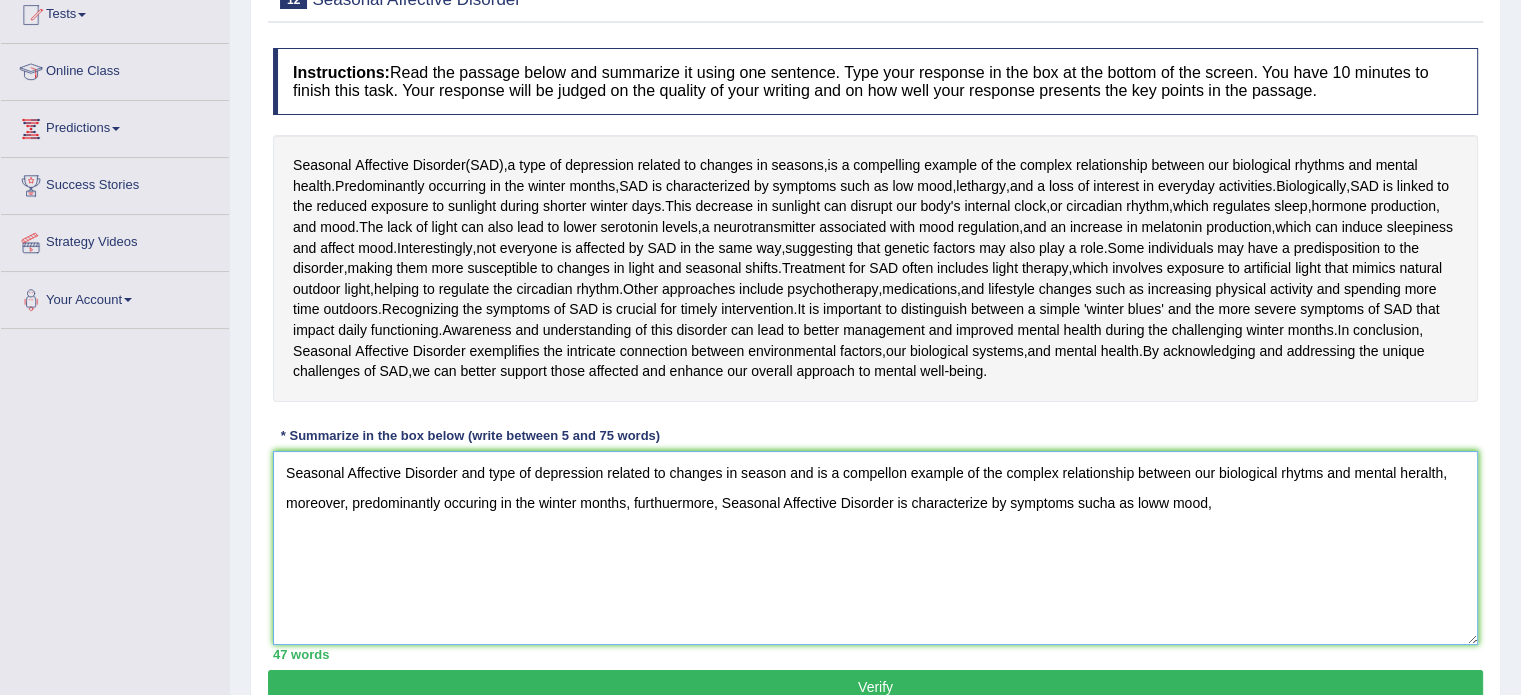 click on "Seasonal Affective Disorder and type of depression related to changes in season and is a compellon example of the complex relationship between our biological rhytms and mental heralth, moreover, predominantly occuring in the winter months, furthuermore, Seasonal Affective Disorder is characterize by symptoms sucha as loww mood," at bounding box center [875, 548] 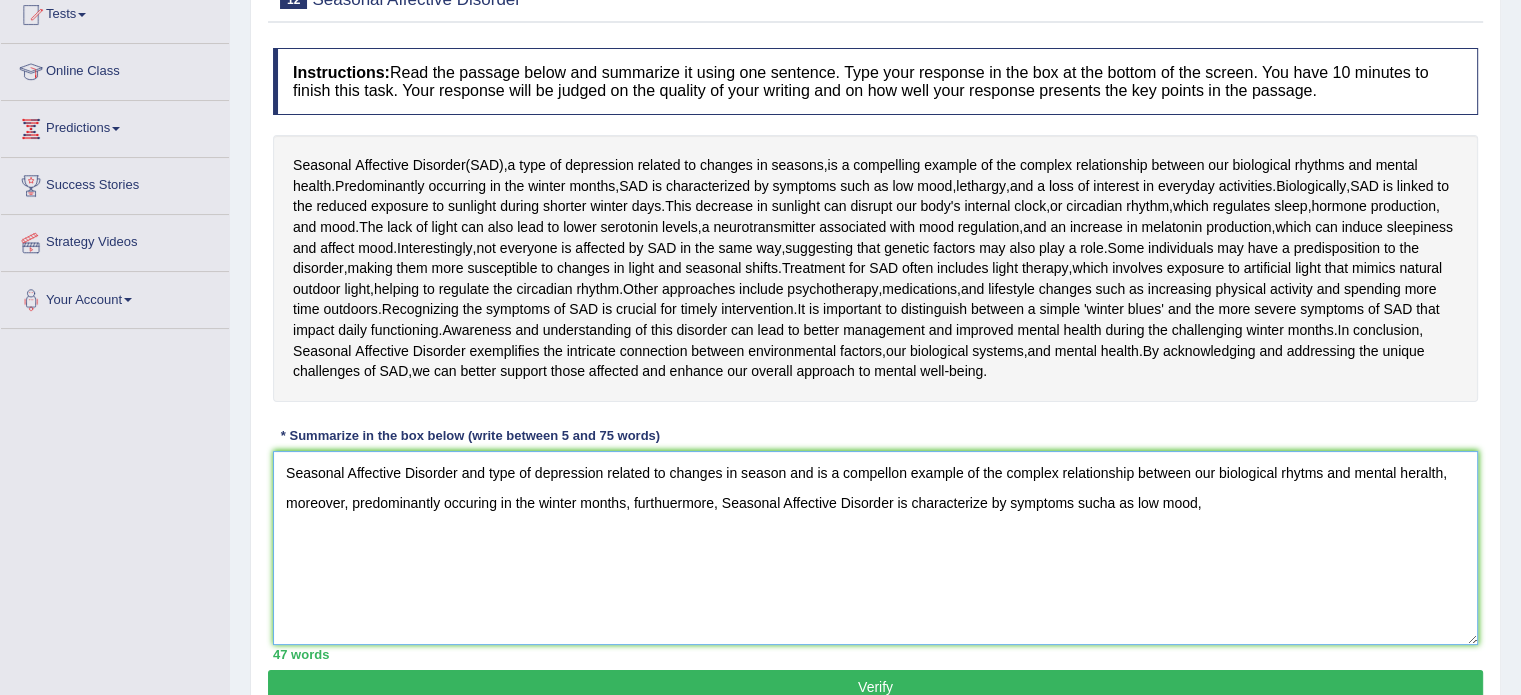click on "Seasonal Affective Disorder and type of depression related to changes in season and is a compellon example of the complex relationship between our biological rhytms and mental heralth, moreover, predominantly occuring in the winter months, furthuermore, Seasonal Affective Disorder is characterize by symptoms sucha as low mood," at bounding box center (875, 548) 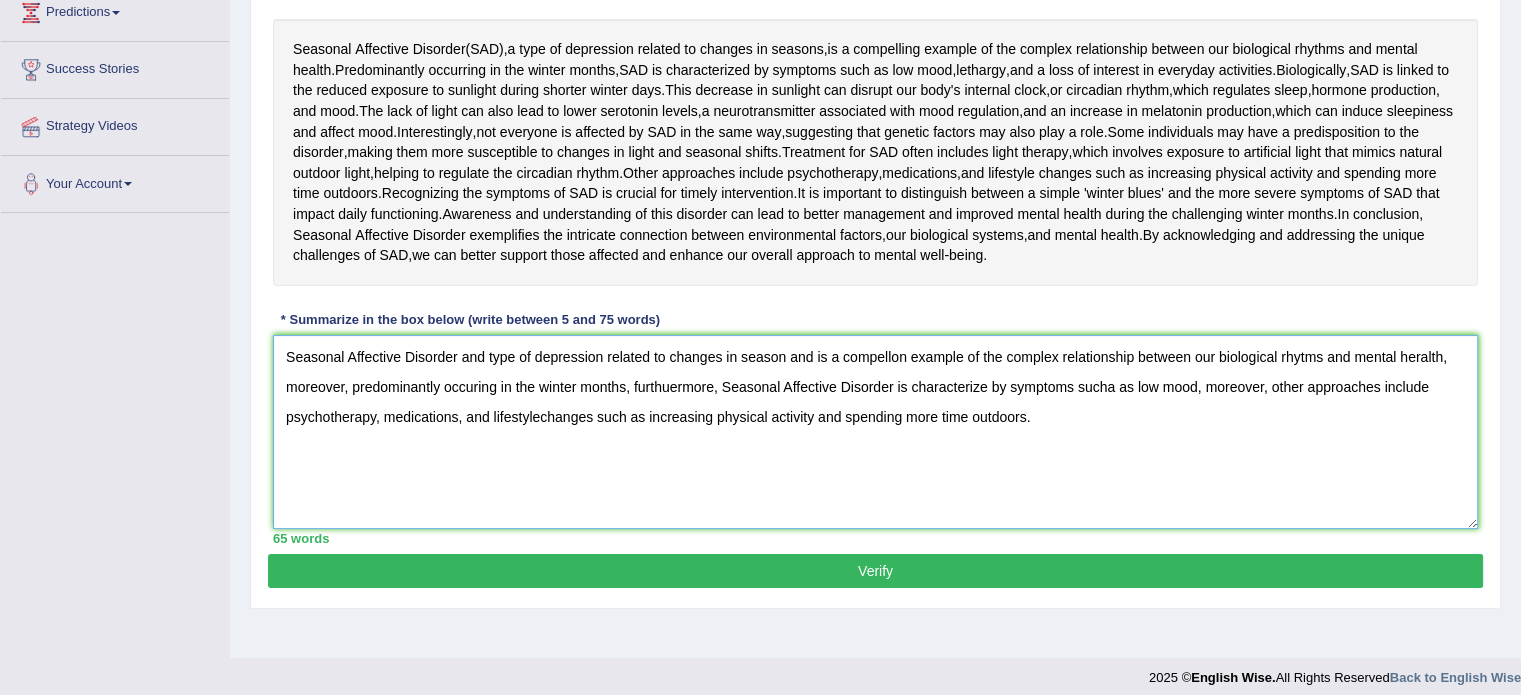 scroll, scrollTop: 355, scrollLeft: 0, axis: vertical 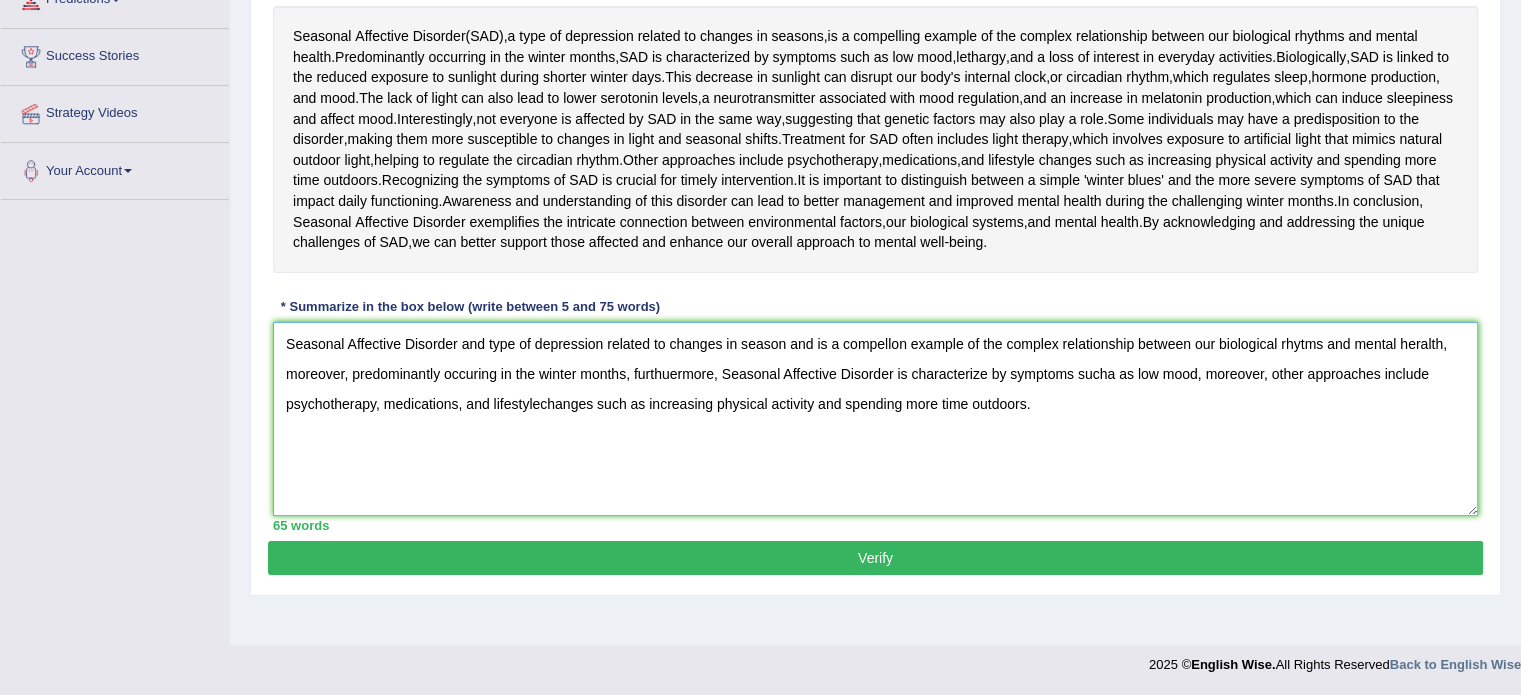 type on "Seasonal Affective Disorder and type of depression related to changes in season and is a compellon example of the complex relationship between our biological rhytms and mental heralth, moreover, predominantly occuring in the winter months, furthuermore, Seasonal Affective Disorder is characterize by symptoms sucha as low mood, moreover, other approaches include psychotherapy, medications, and lifestylechanges such as increasing physical activity and spending more time outdoors." 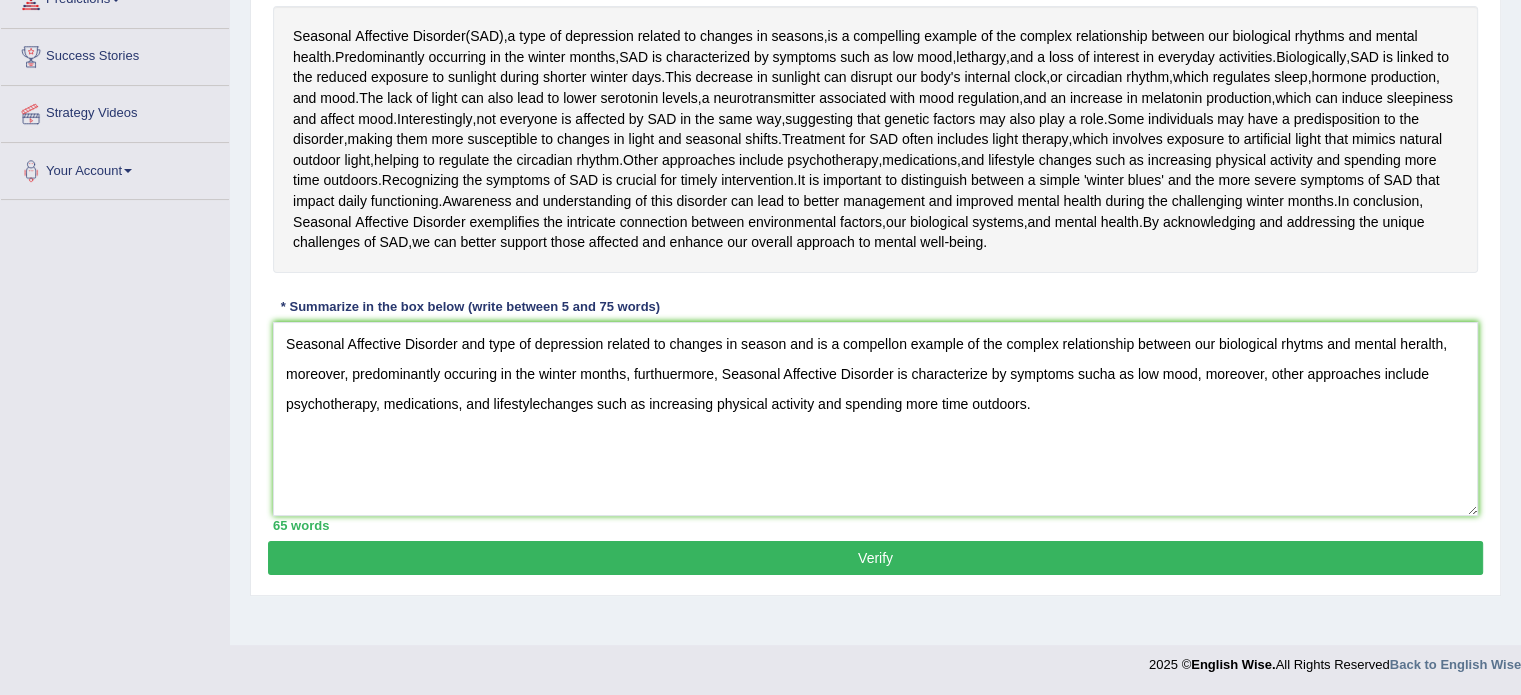 click on "Verify" at bounding box center [875, 558] 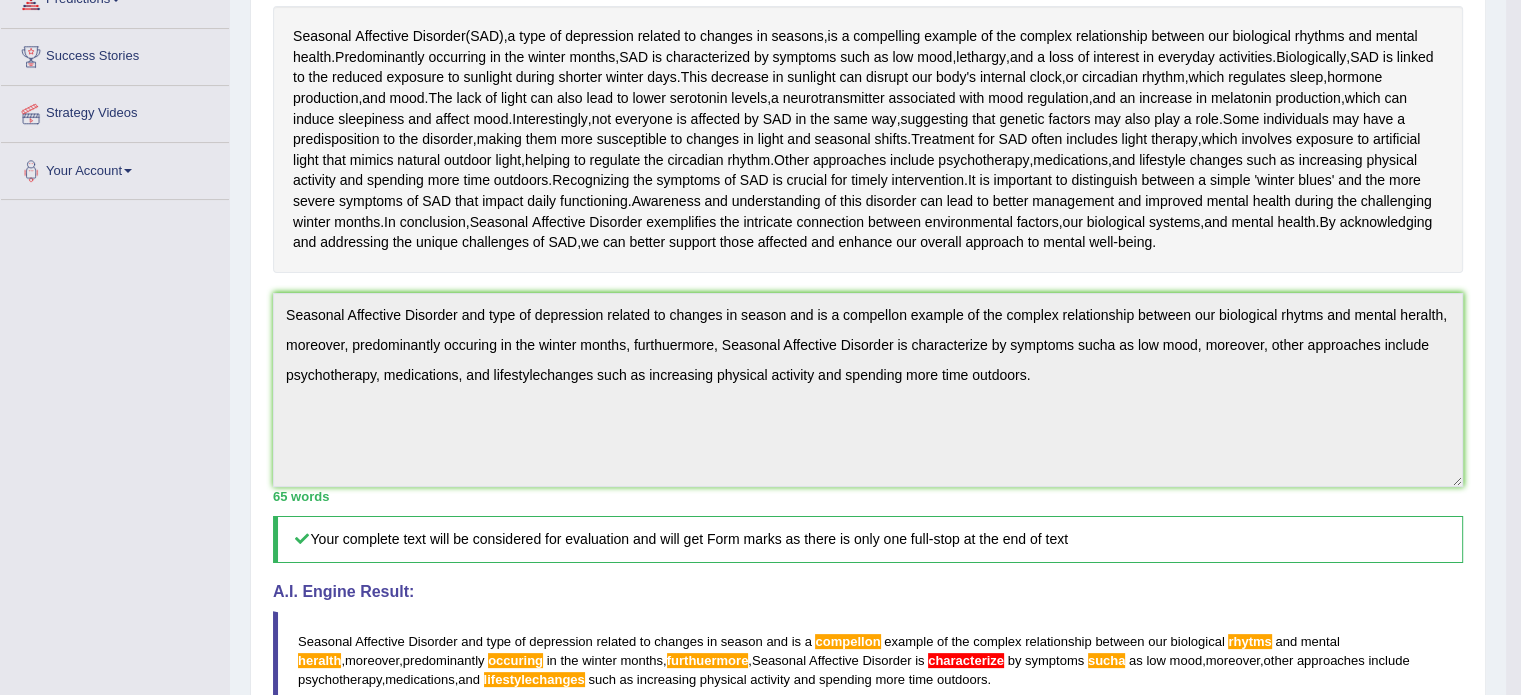 drag, startPoint x: 1533, startPoint y: 351, endPoint x: 1535, endPoint y: 430, distance: 79.025314 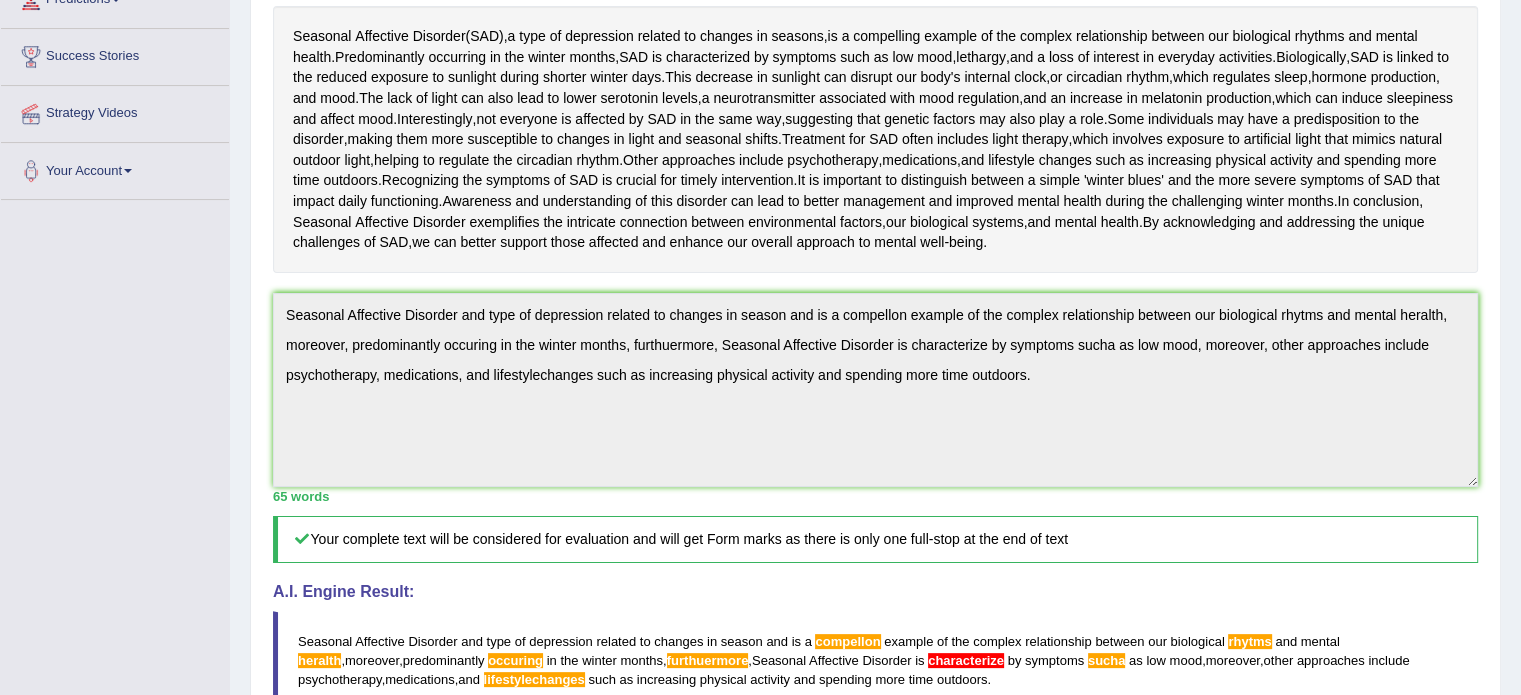 drag, startPoint x: 1520, startPoint y: 440, endPoint x: 1523, endPoint y: 501, distance: 61.073727 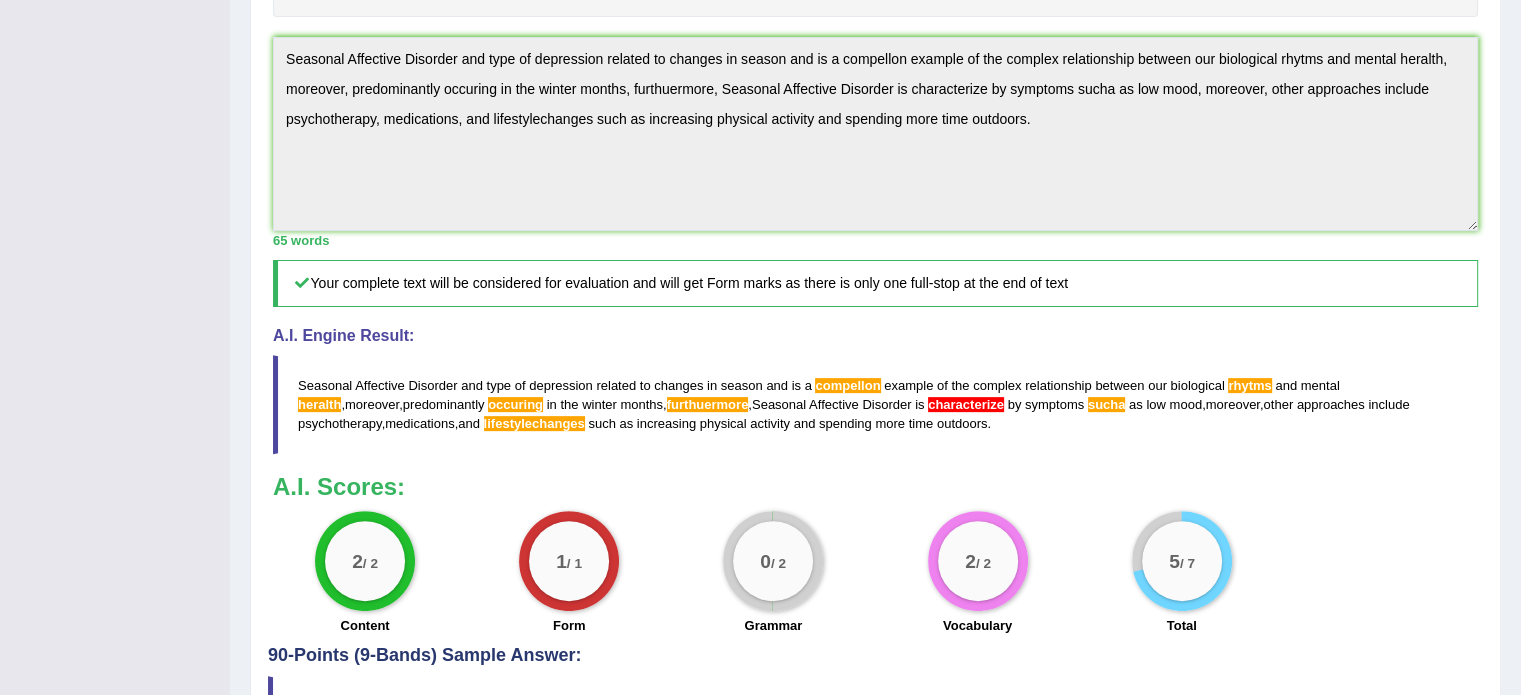 scroll, scrollTop: 612, scrollLeft: 0, axis: vertical 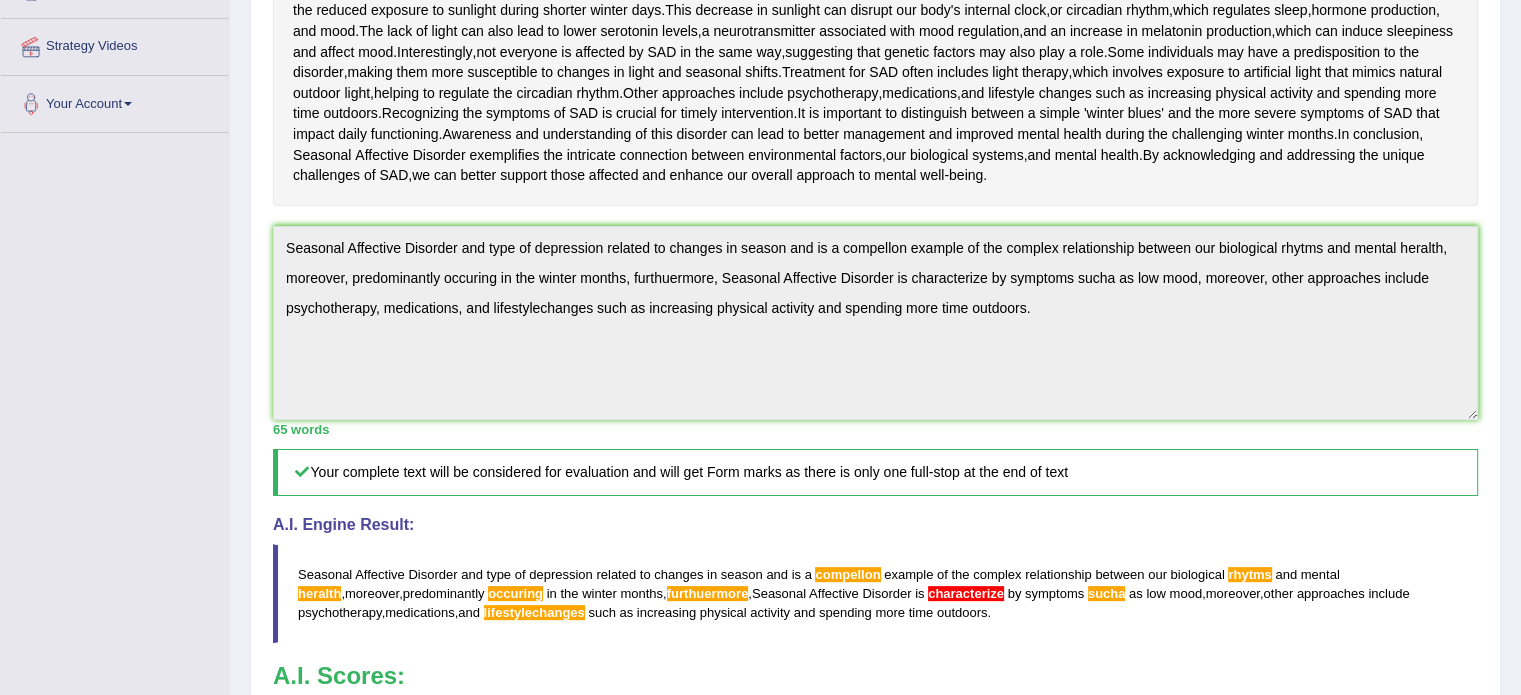 click on "Home
Practice
Writing: Summarize Written Text
Seasonal Affective Disorder
« Prev Next »  Report Question  Re-Attempt
Practice Writing: Summarize Written Text
[NUMBER]
Seasonal Affective Disorder
Instructions:  Read the passage below and summarize it using one sentence. Type your response in the box at the bottom of the screen. You have [NUMBER] minutes to finish this task. Your response will be judged on the quality of your writing and on how well your response presents the key points in the passage.
Seasonal   Affective   Disorder  ( SAD ),  a   type   of   depression   related   to   changes   in   seasons ,  is   a   compelling   example   of   the   complex   relationship   between   our   biological   rhythms   and   mental   health .  Predominantly   occurring   in   the   winter   months ,  SAD   is   characterized   by" at bounding box center (875, 275) 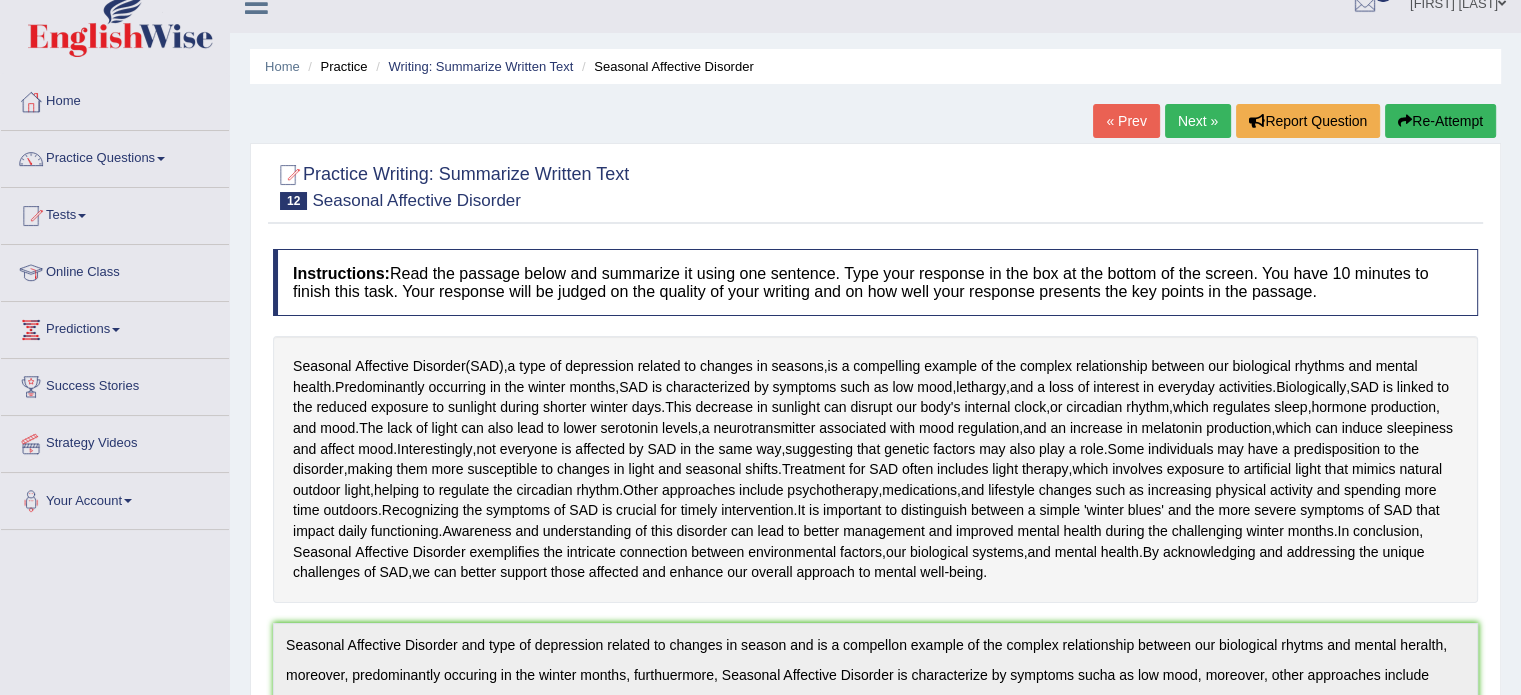 scroll, scrollTop: 0, scrollLeft: 0, axis: both 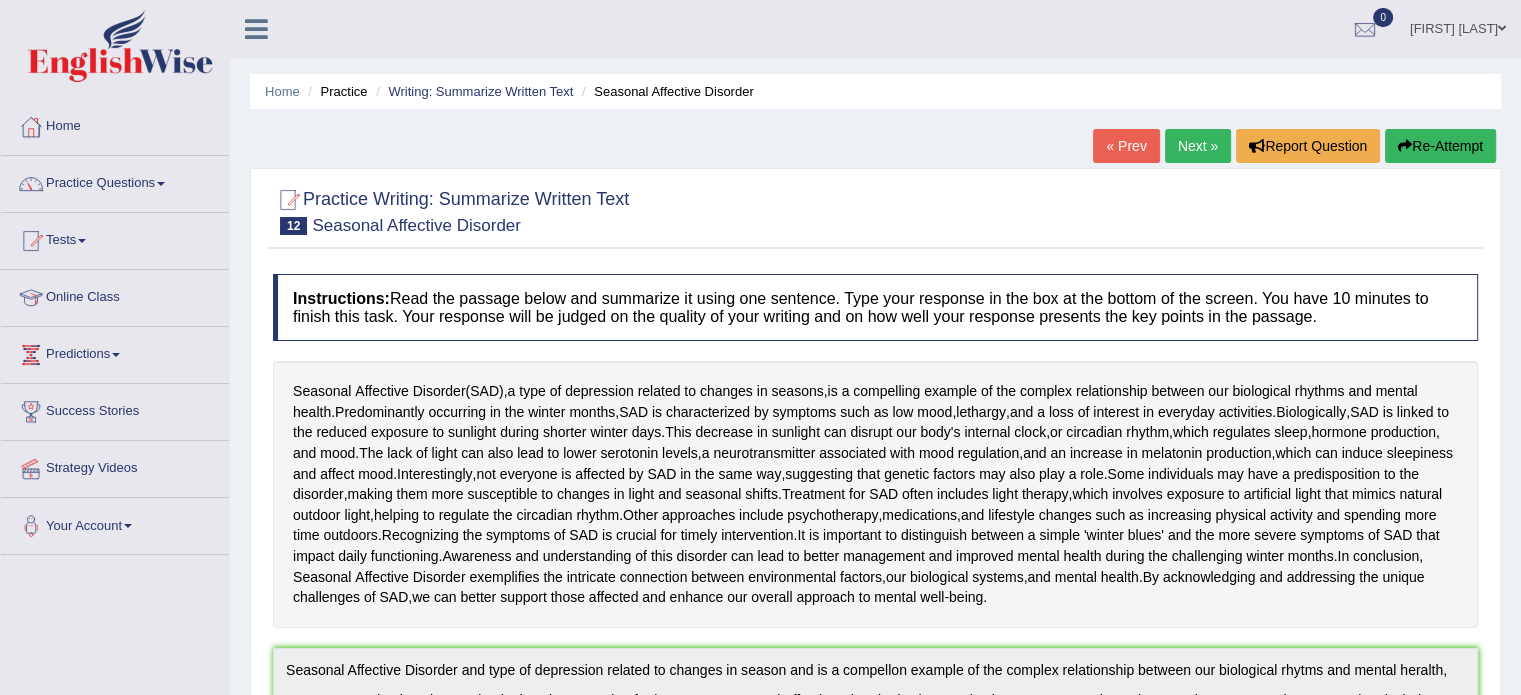 click on "Re-Attempt" at bounding box center (1440, 146) 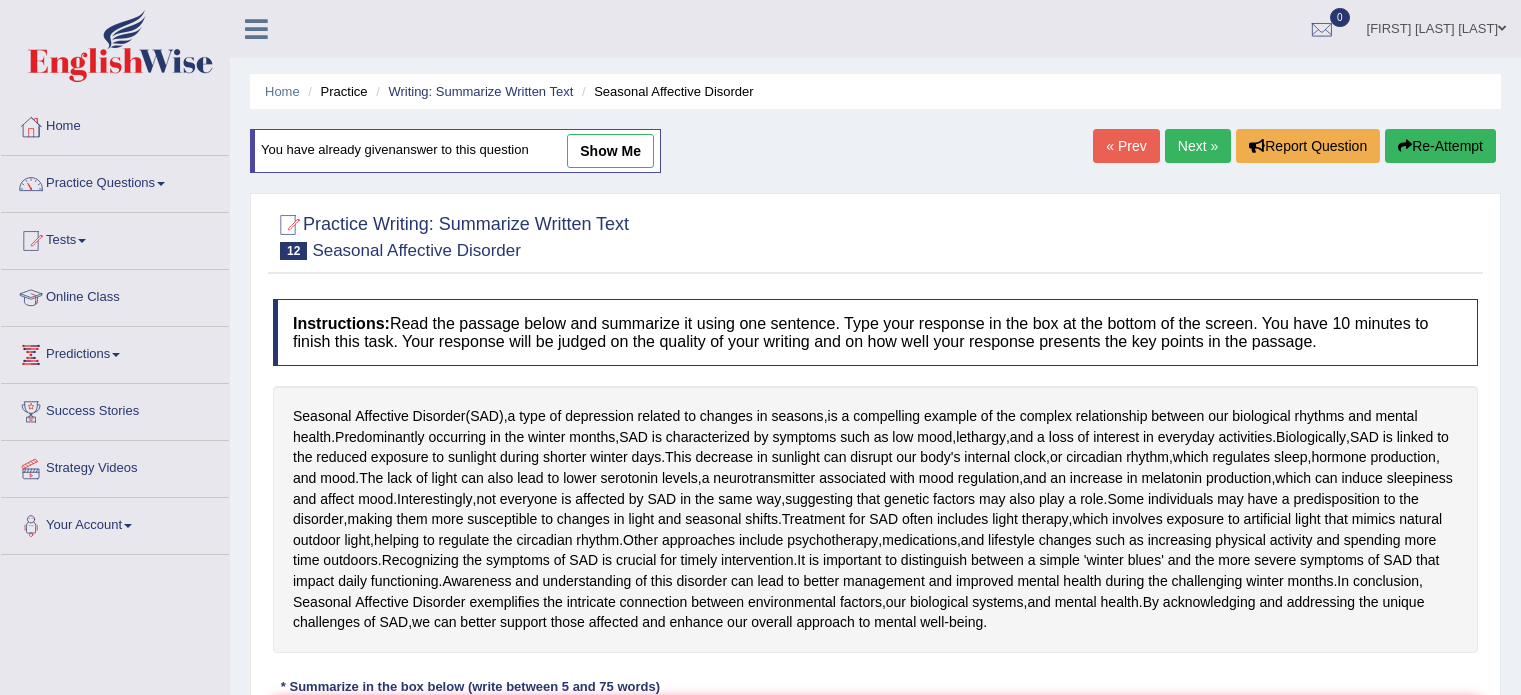 scroll, scrollTop: 0, scrollLeft: 0, axis: both 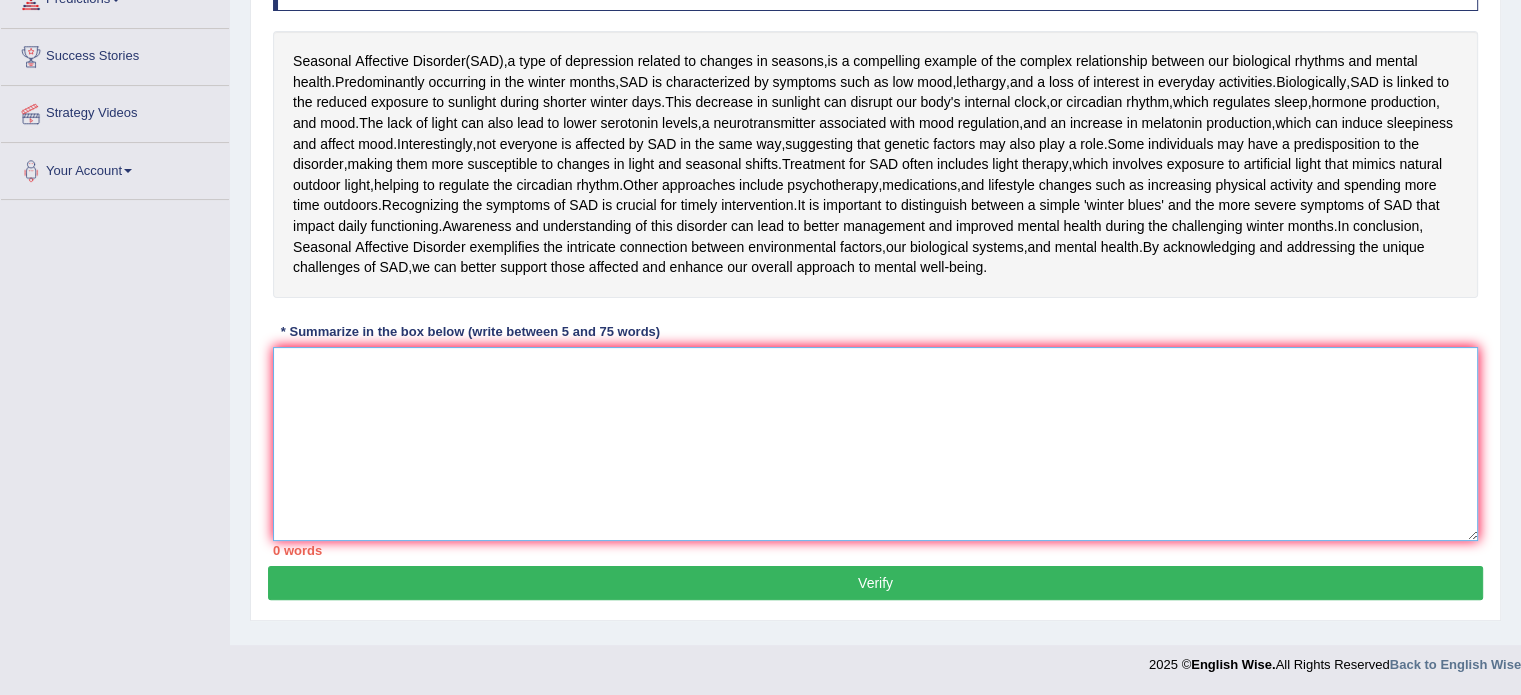 click at bounding box center (875, 444) 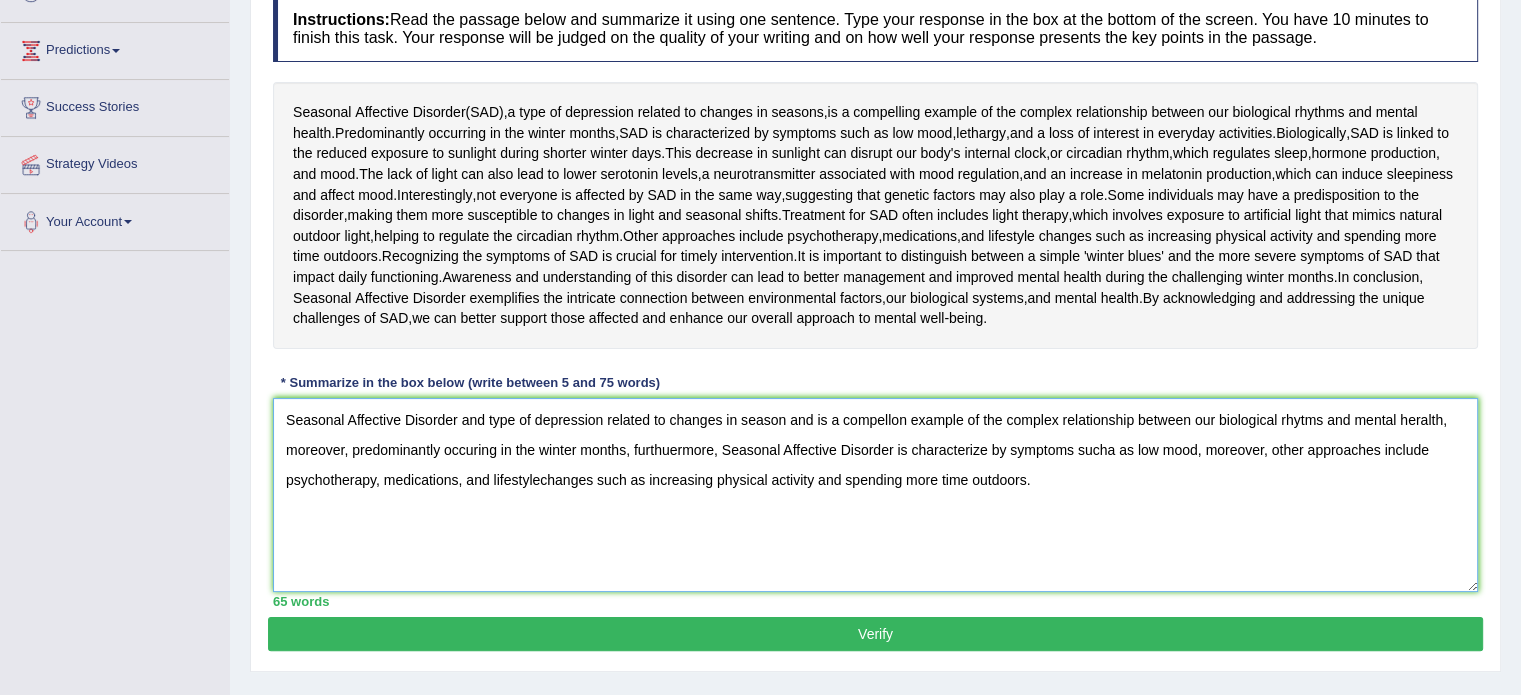 scroll, scrollTop: 303, scrollLeft: 0, axis: vertical 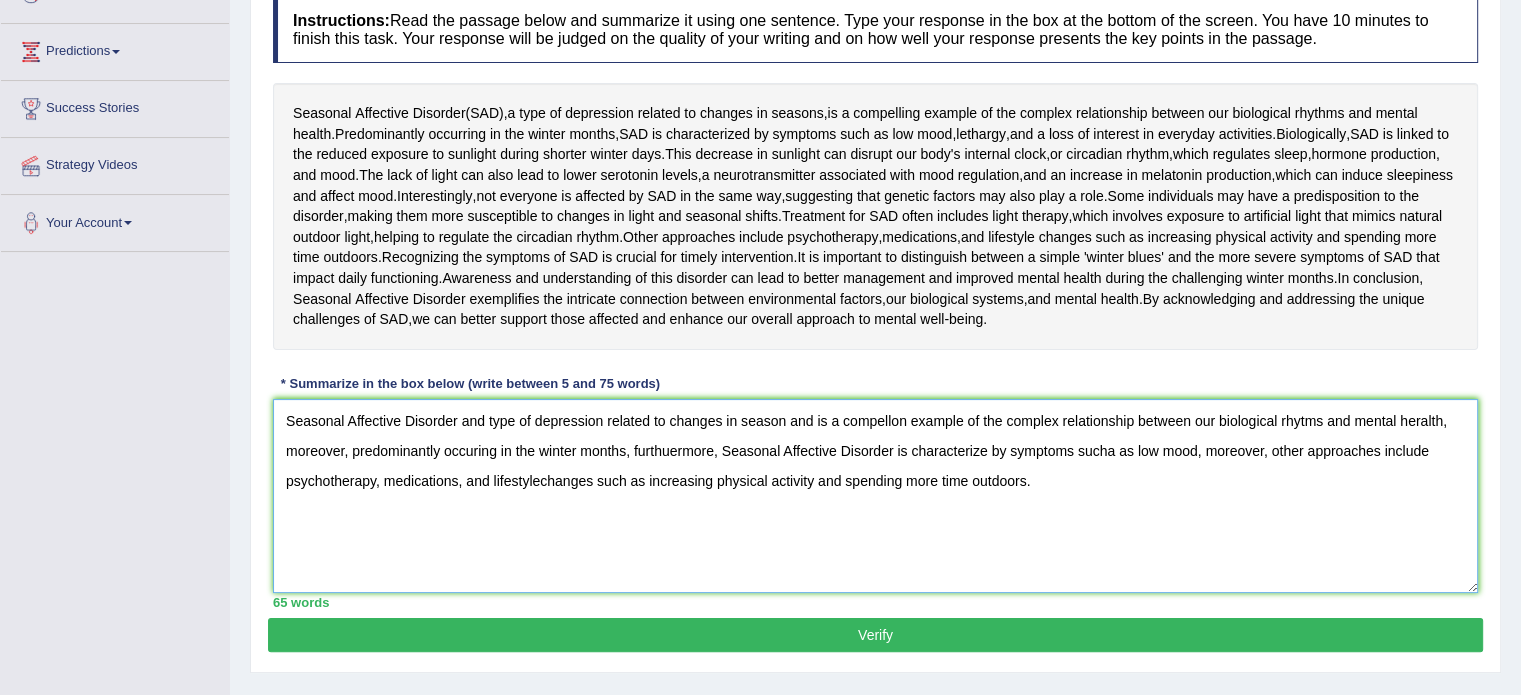 click on "Seasonal Affective Disorder and type of depression related to changes in season and is a compellon example of the complex relationship between our biological rhytms and mental heralth, moreover, predominantly occuring in the winter months, furthuermore, Seasonal Affective Disorder is characterize by symptoms sucha as low mood, moreover, other approaches include psychotherapy, medications, and lifestylechanges such as increasing physical activity and spending more time outdoors." at bounding box center (875, 496) 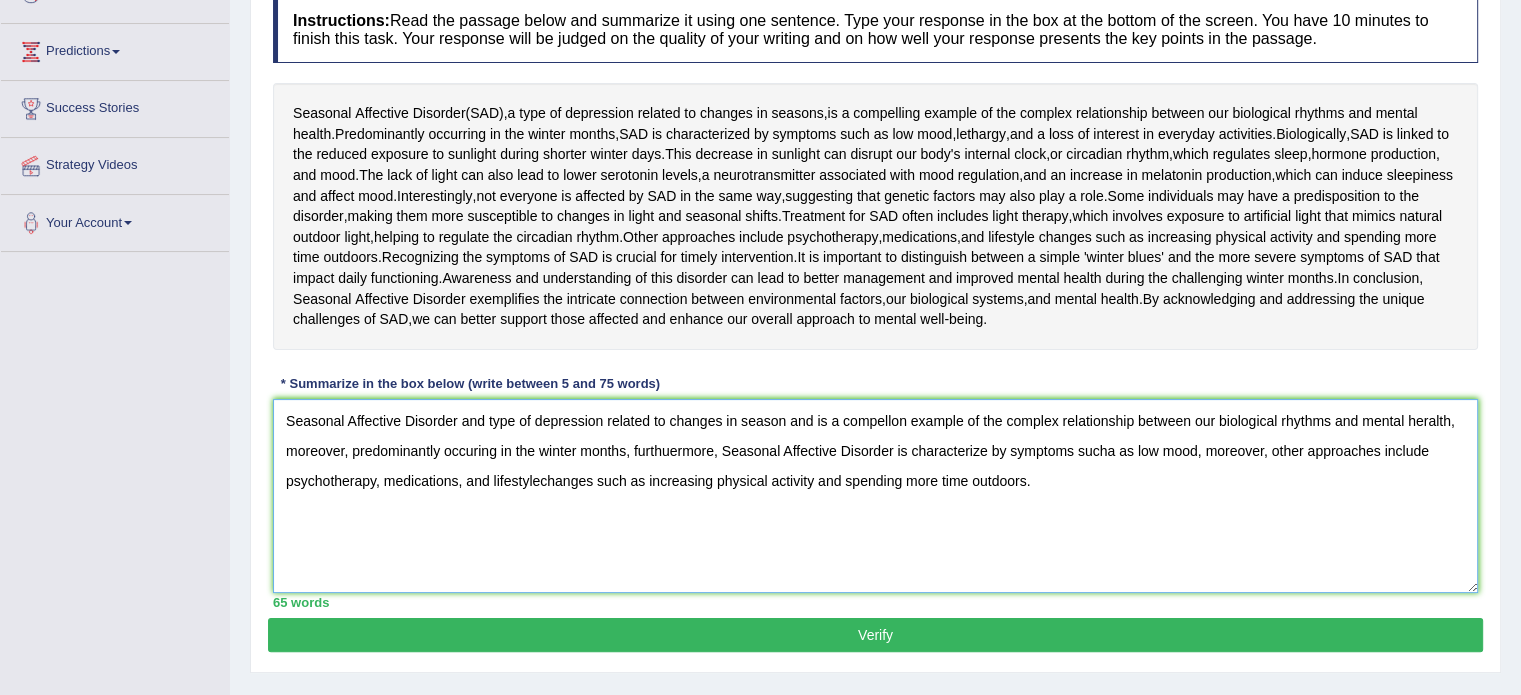 click on "Seasonal Affective Disorder and type of depression related to changes in season and is a compellon example of the complex relationship between our biological rhythms and mental heralth, moreover, predominantly occuring in the winter months, furthuermore, Seasonal Affective Disorder is characterize by symptoms sucha as low mood, moreover, other approaches include psychotherapy, medications, and lifestylechanges such as increasing physical activity and spending more time outdoors." at bounding box center (875, 496) 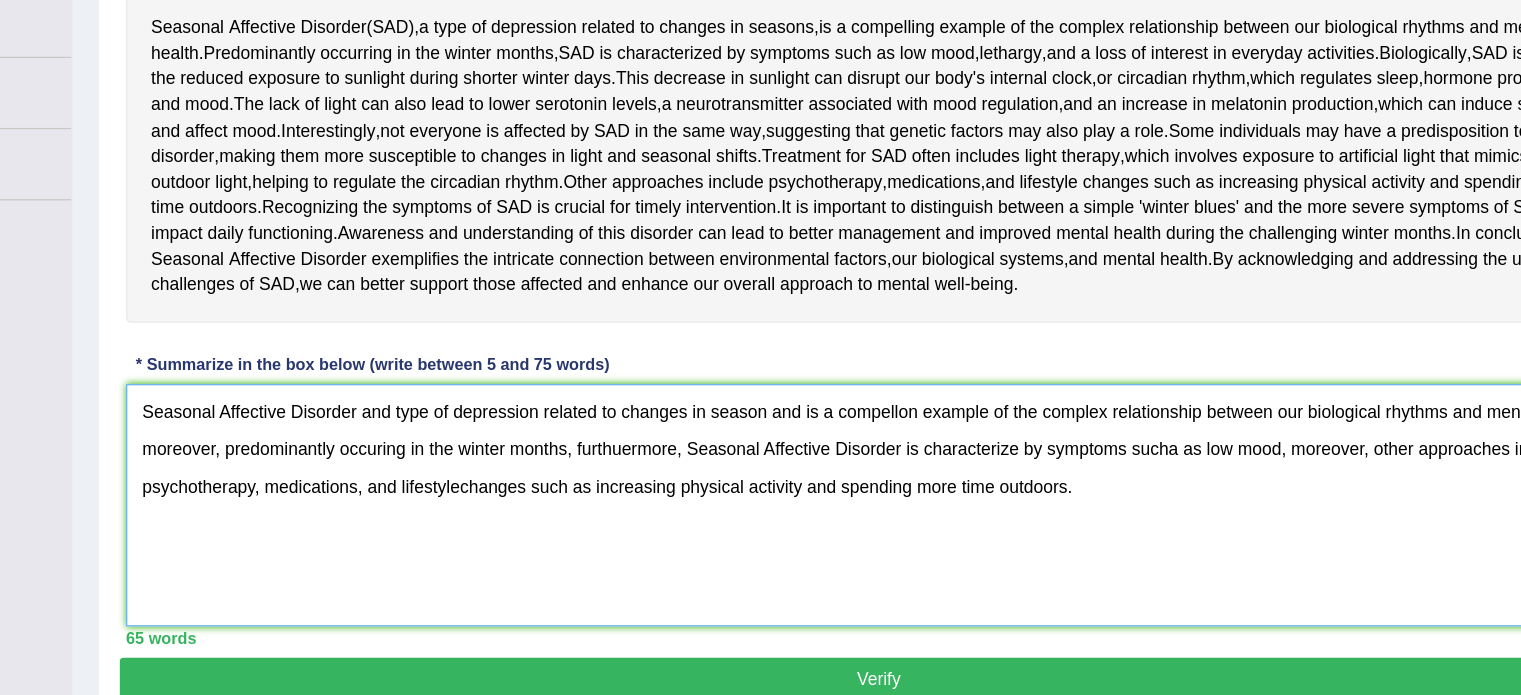 scroll, scrollTop: 303, scrollLeft: 0, axis: vertical 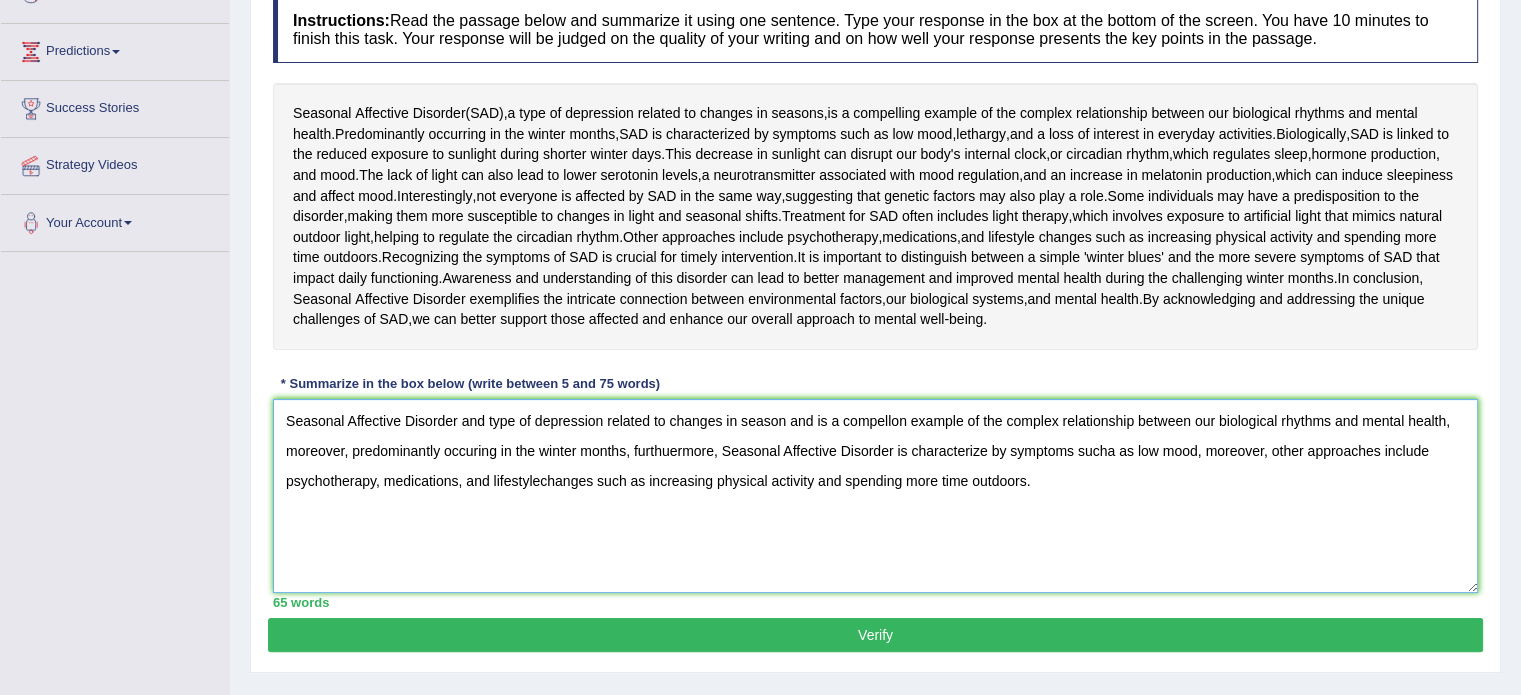 type on "Seasonal Affective Disorder and type of depression related to changes in season and is a compellon example of the complex relationship between our biological rhythms and mental health, moreover, predominantly occuring in the winter months, furthuermore, Seasonal Affective Disorder is characterize by symptoms sucha as low mood, moreover, other approaches include psychotherapy, medications, and lifestylechanges such as increasing physical activity and spending more time outdoors." 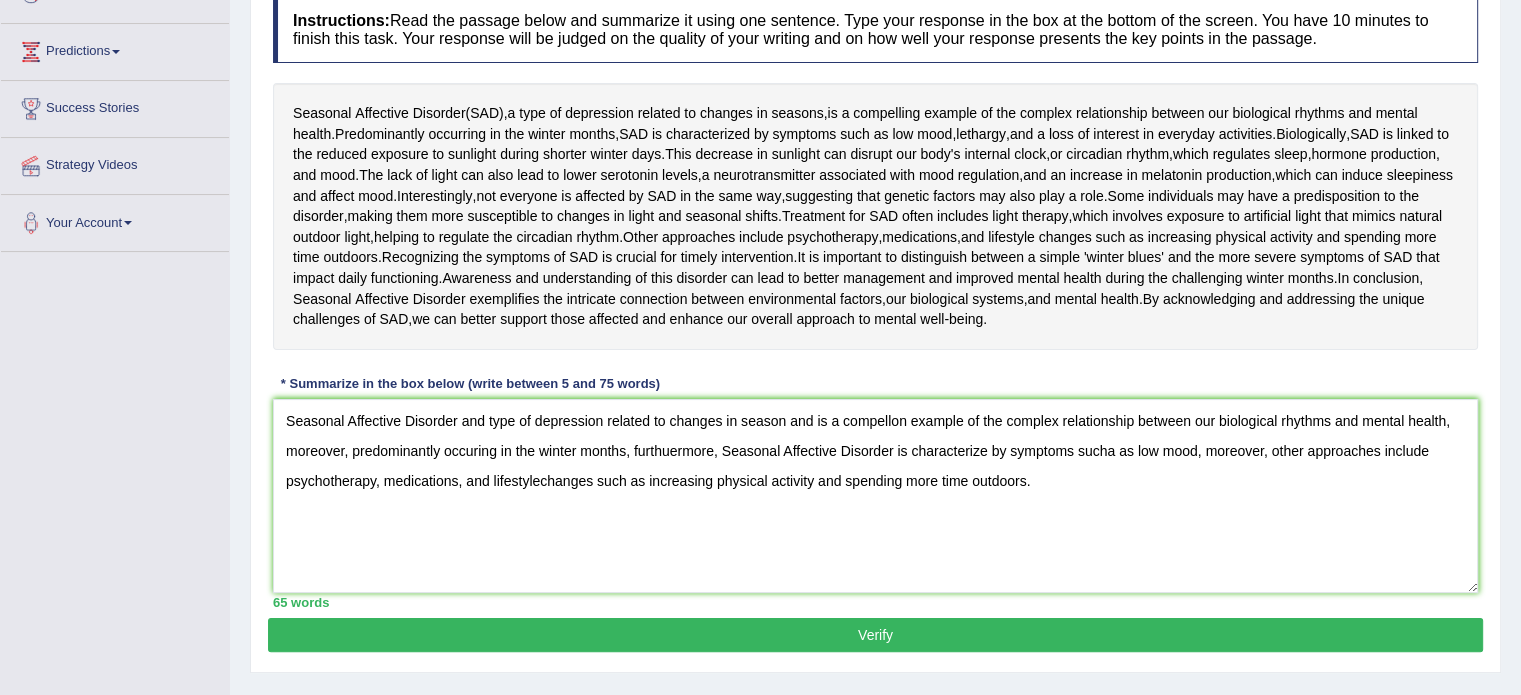 click on "Verify" at bounding box center [875, 635] 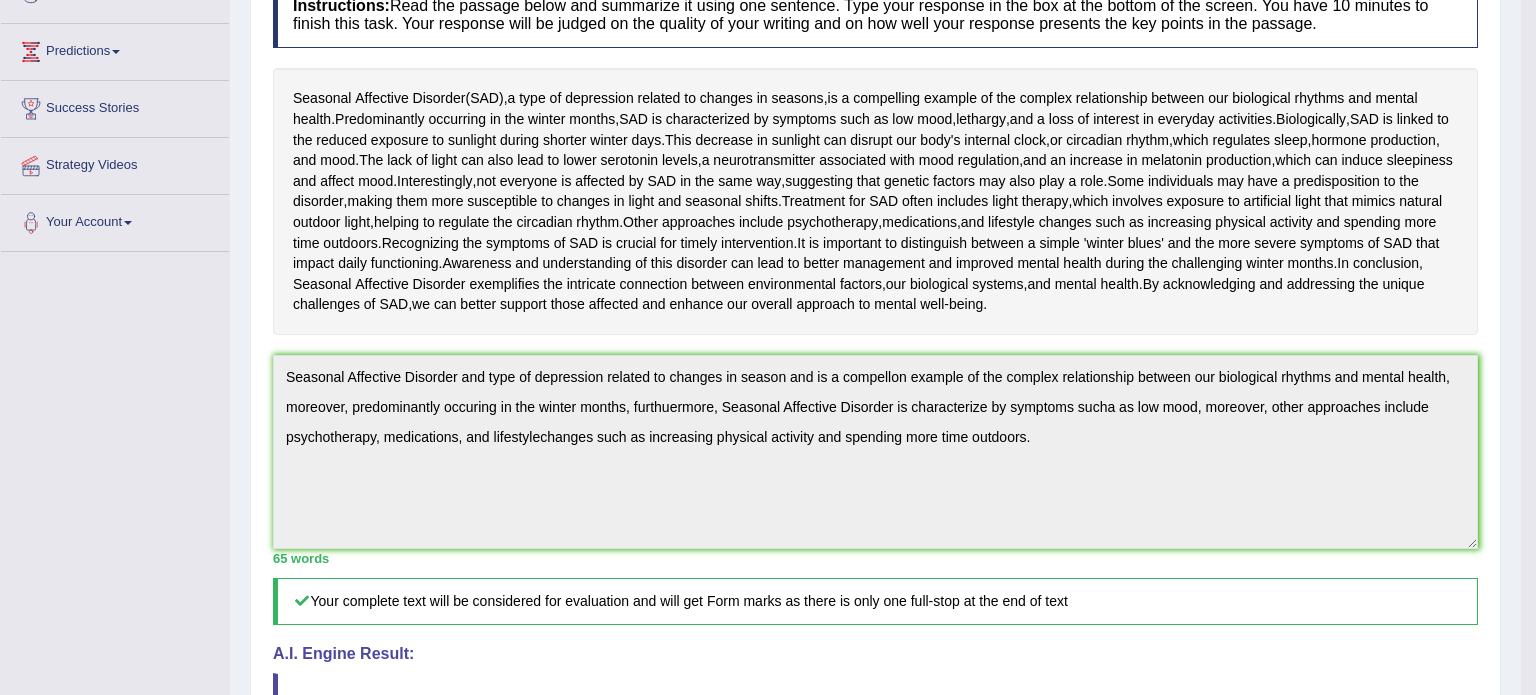 drag, startPoint x: 1528, startPoint y: 339, endPoint x: 1512, endPoint y: 424, distance: 86.492775 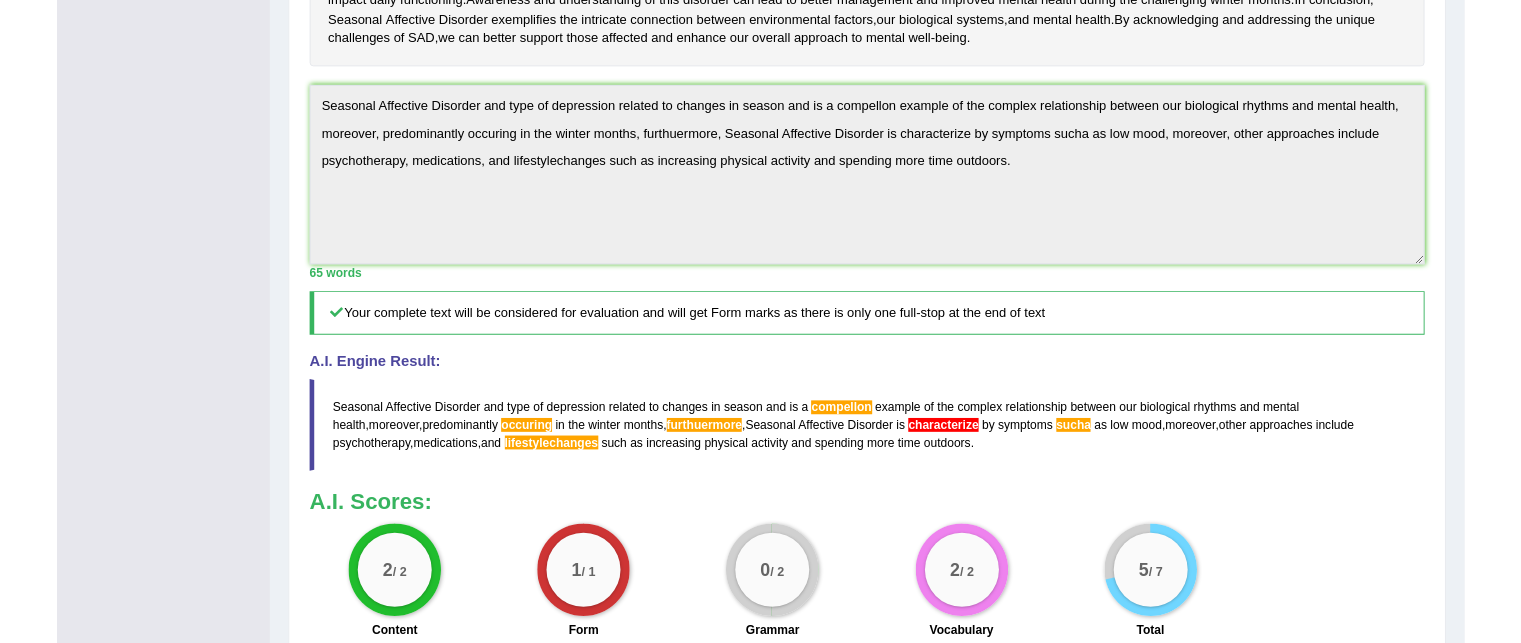scroll, scrollTop: 569, scrollLeft: 0, axis: vertical 